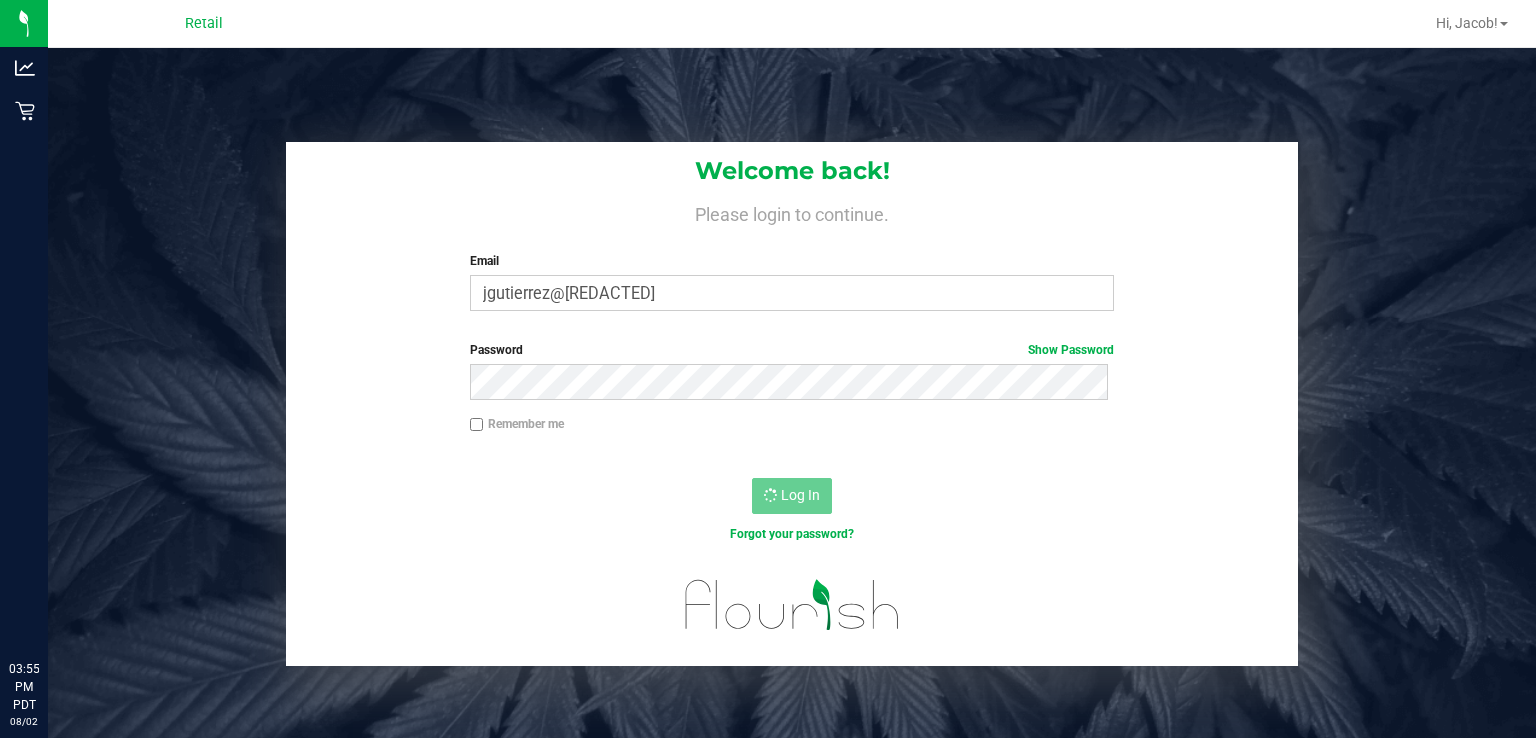 scroll, scrollTop: 0, scrollLeft: 0, axis: both 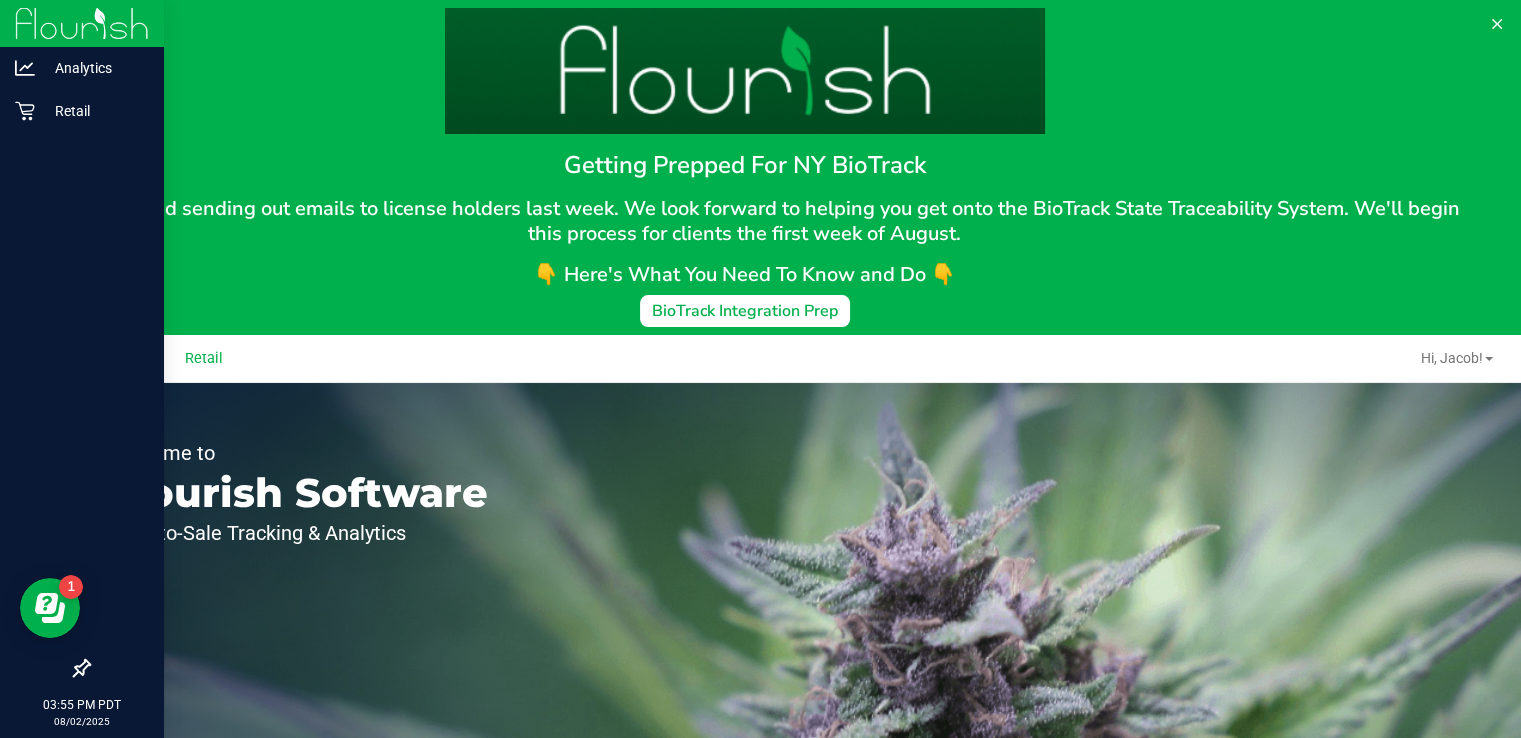 click at bounding box center (82, 391) 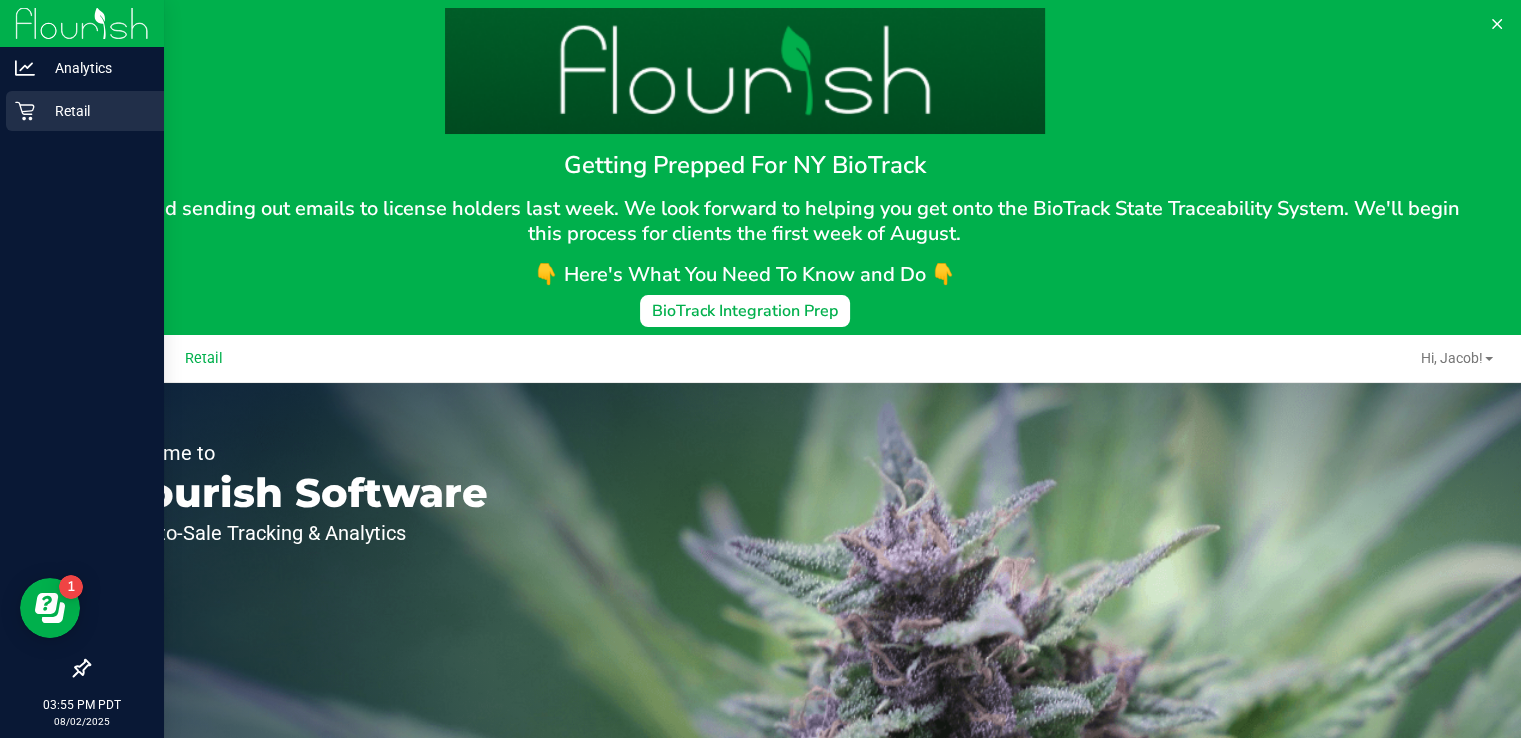 click on "Retail" at bounding box center (95, 111) 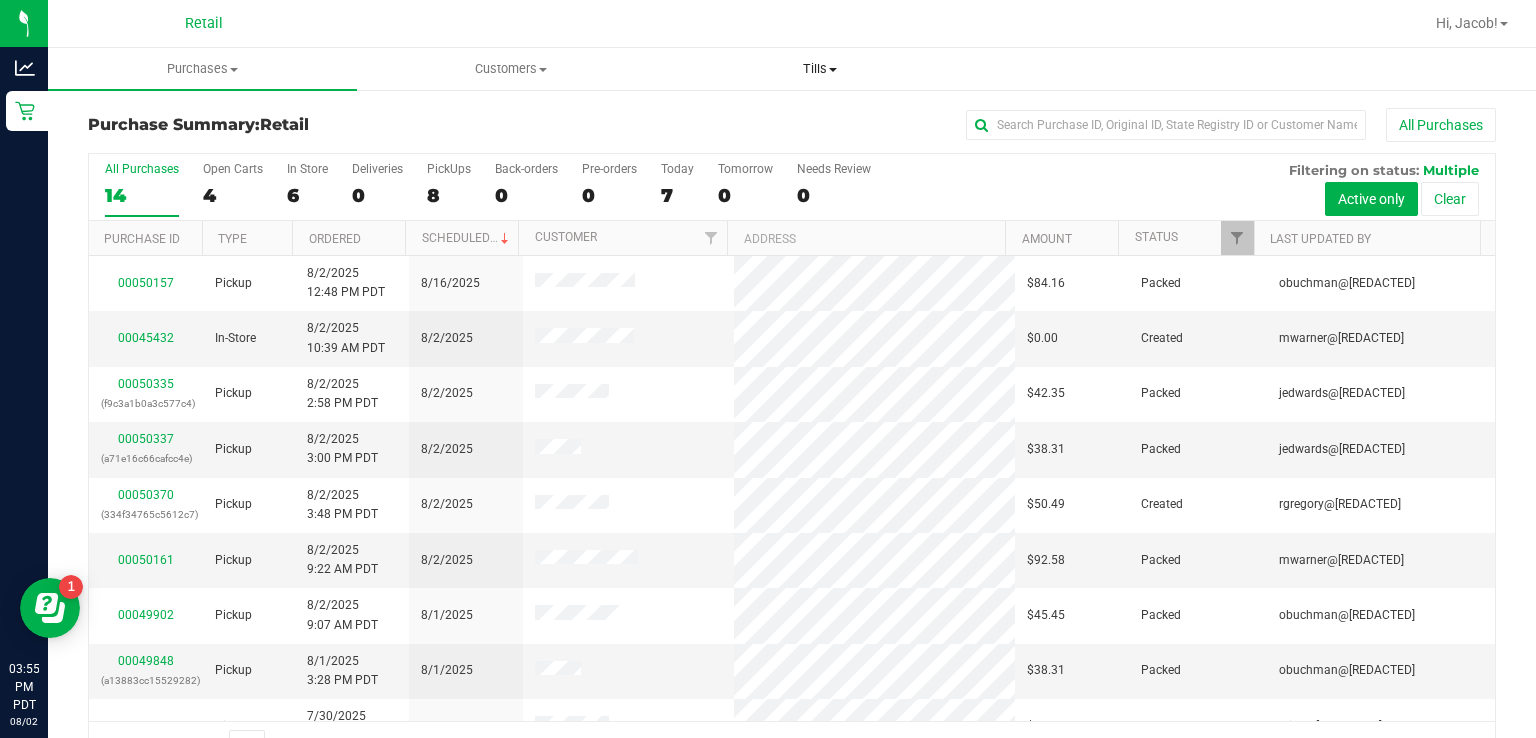 click on "Tills" at bounding box center (819, 69) 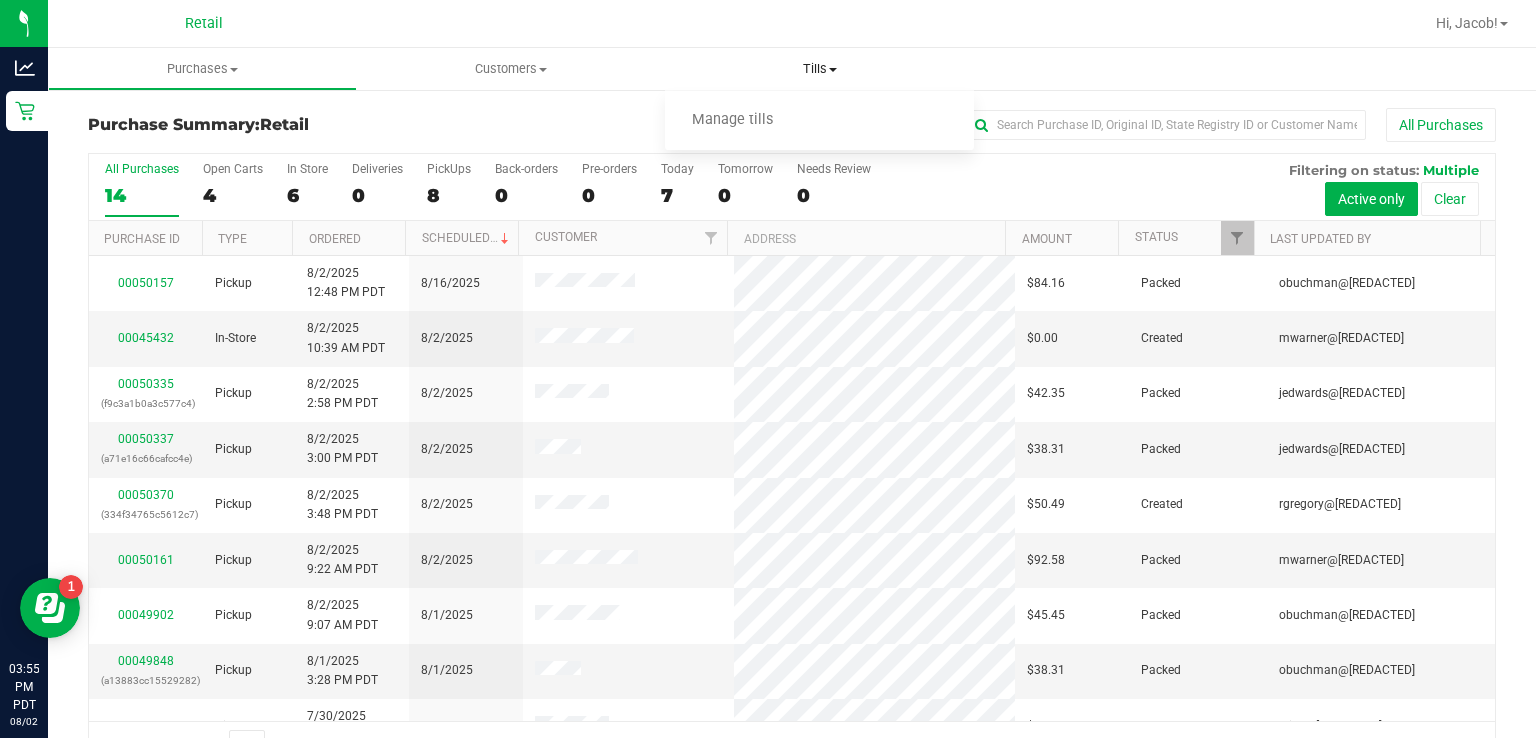 click on "Manage tills" at bounding box center (732, 120) 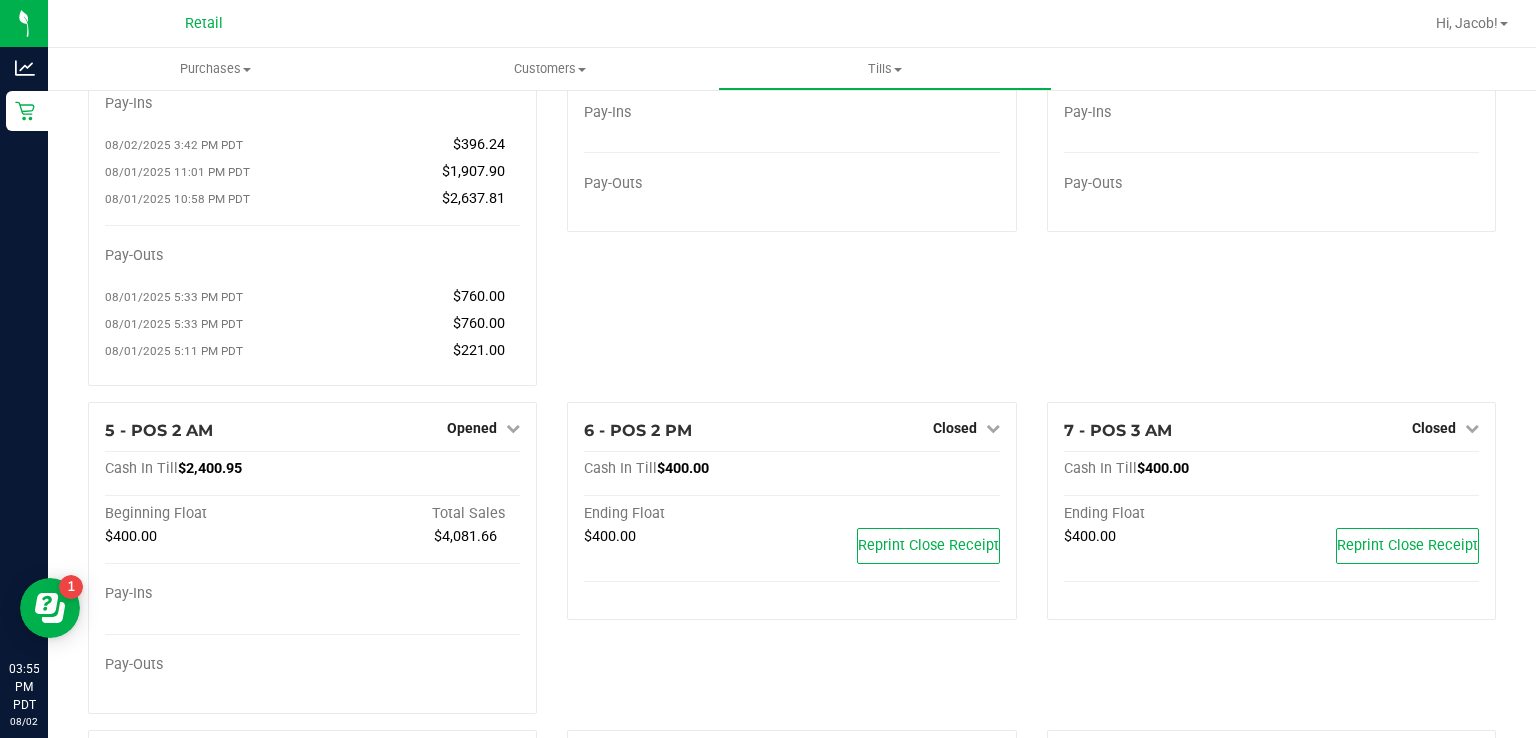 scroll, scrollTop: 190, scrollLeft: 0, axis: vertical 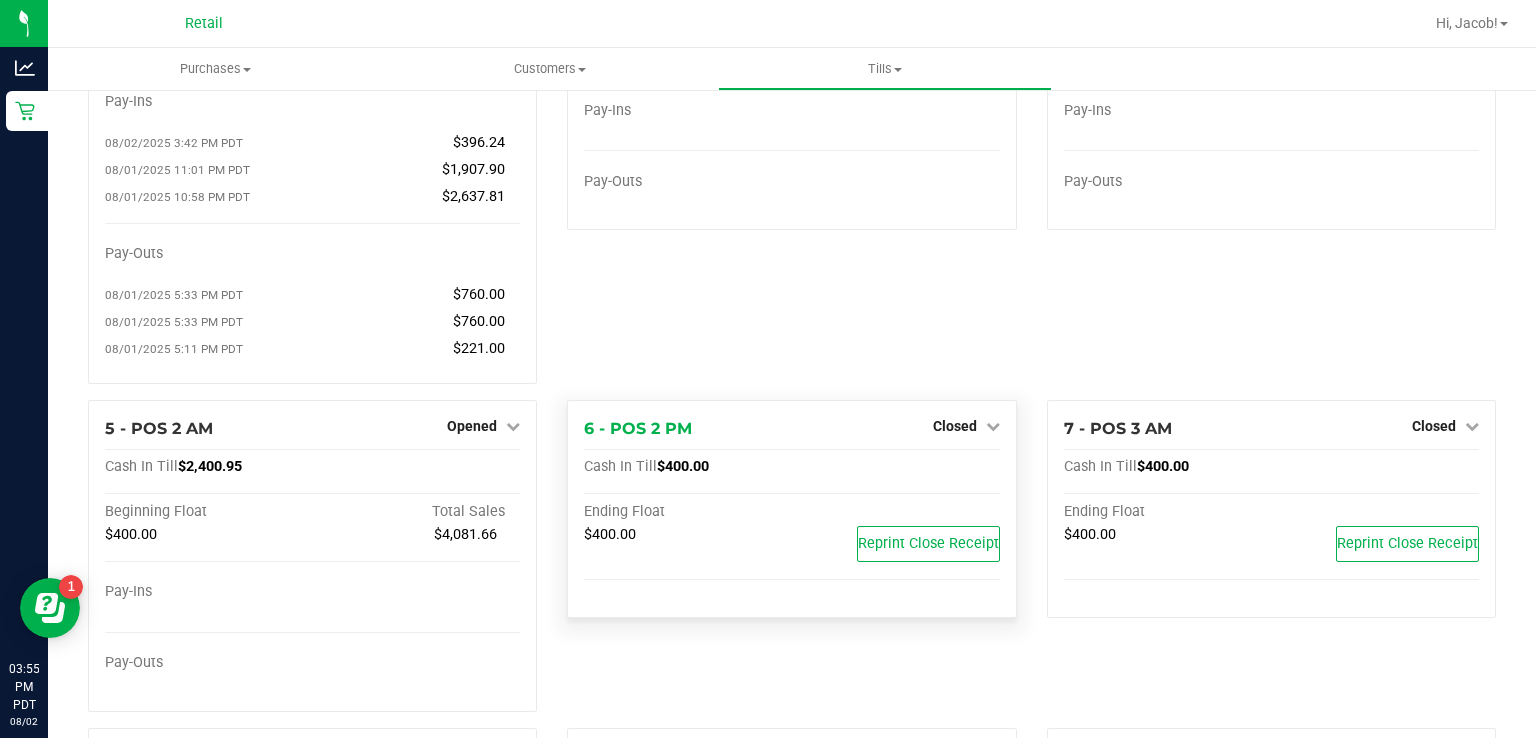 click on "Closed" at bounding box center (966, 426) 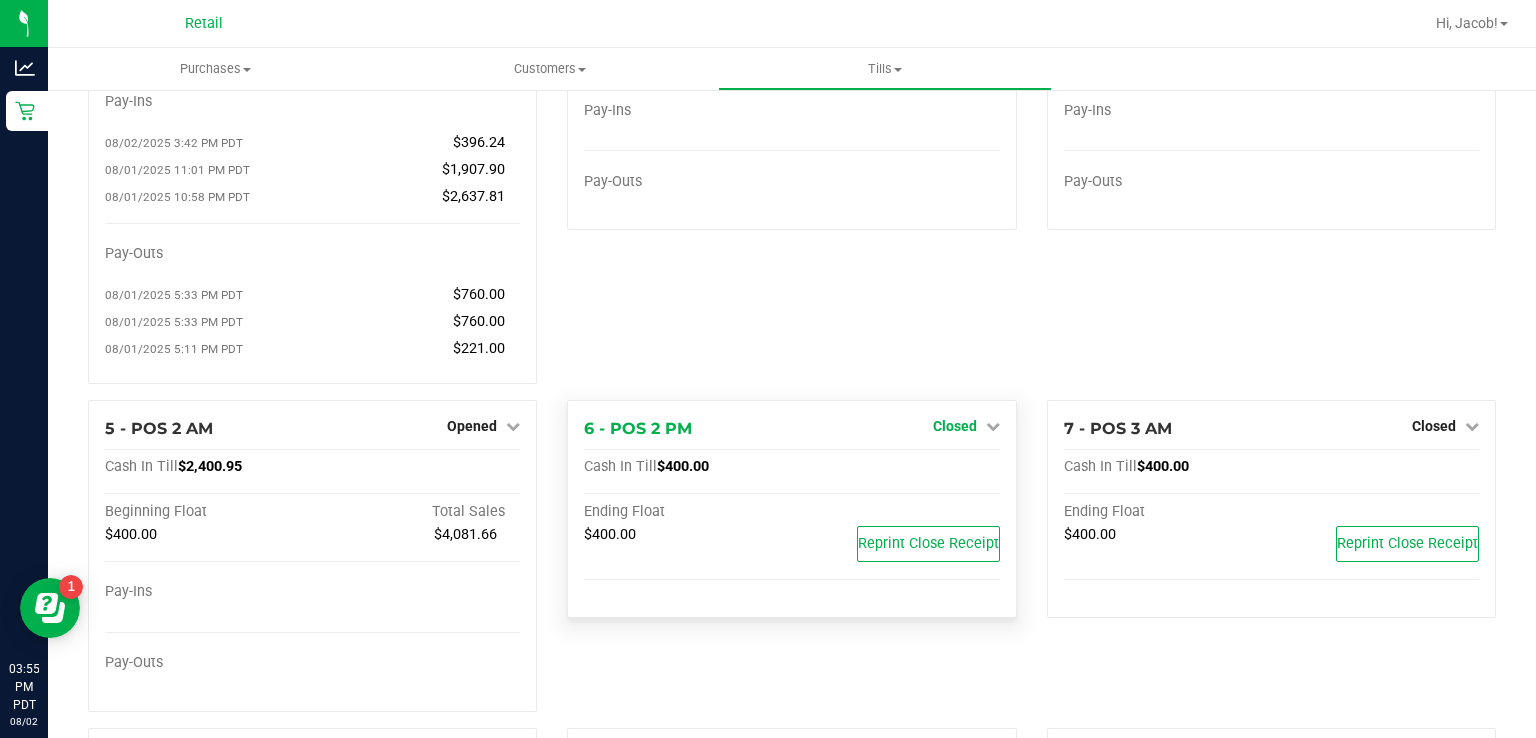 click on "Closed" at bounding box center (955, 426) 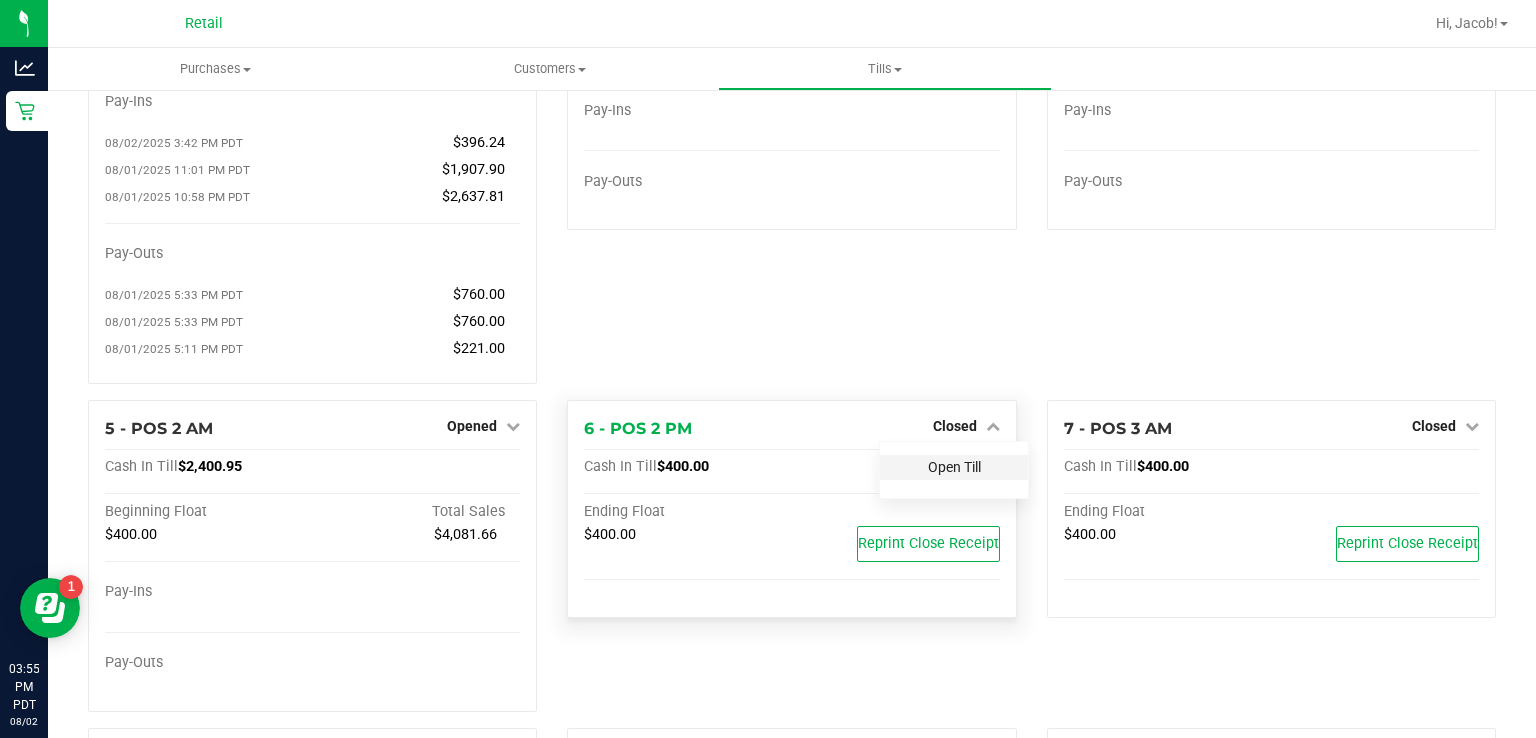 click on "Open Till" at bounding box center [954, 467] 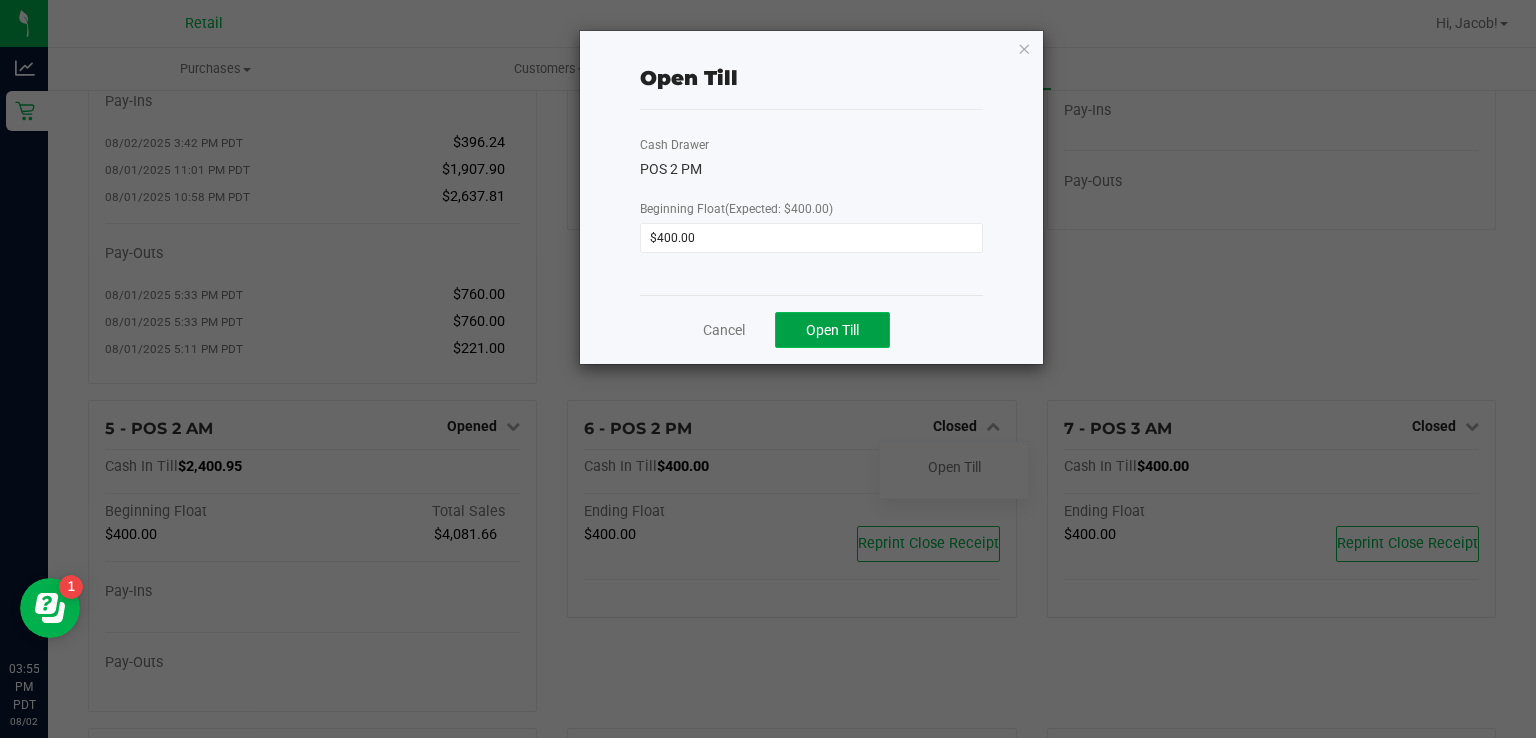 click on "Open Till" 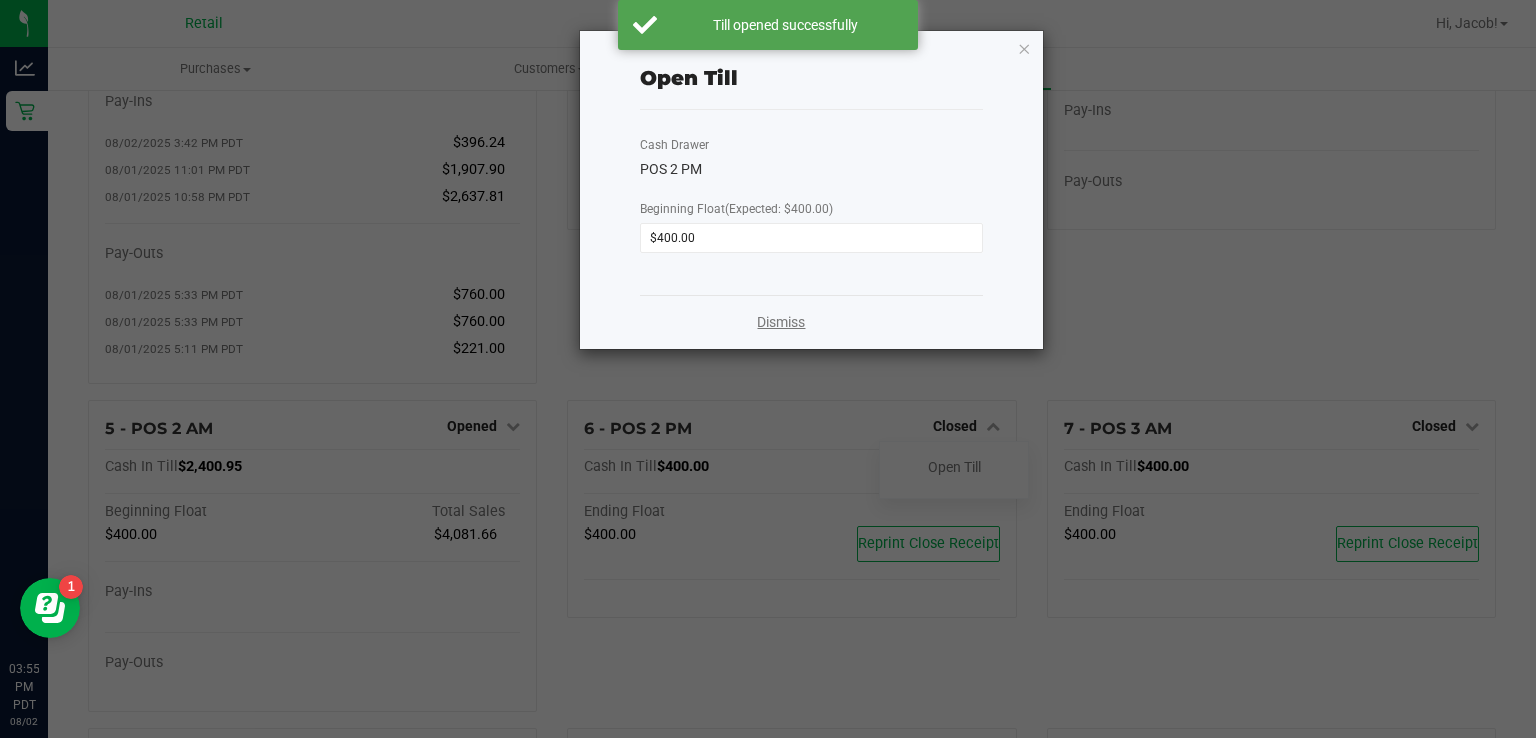 click on "Dismiss" 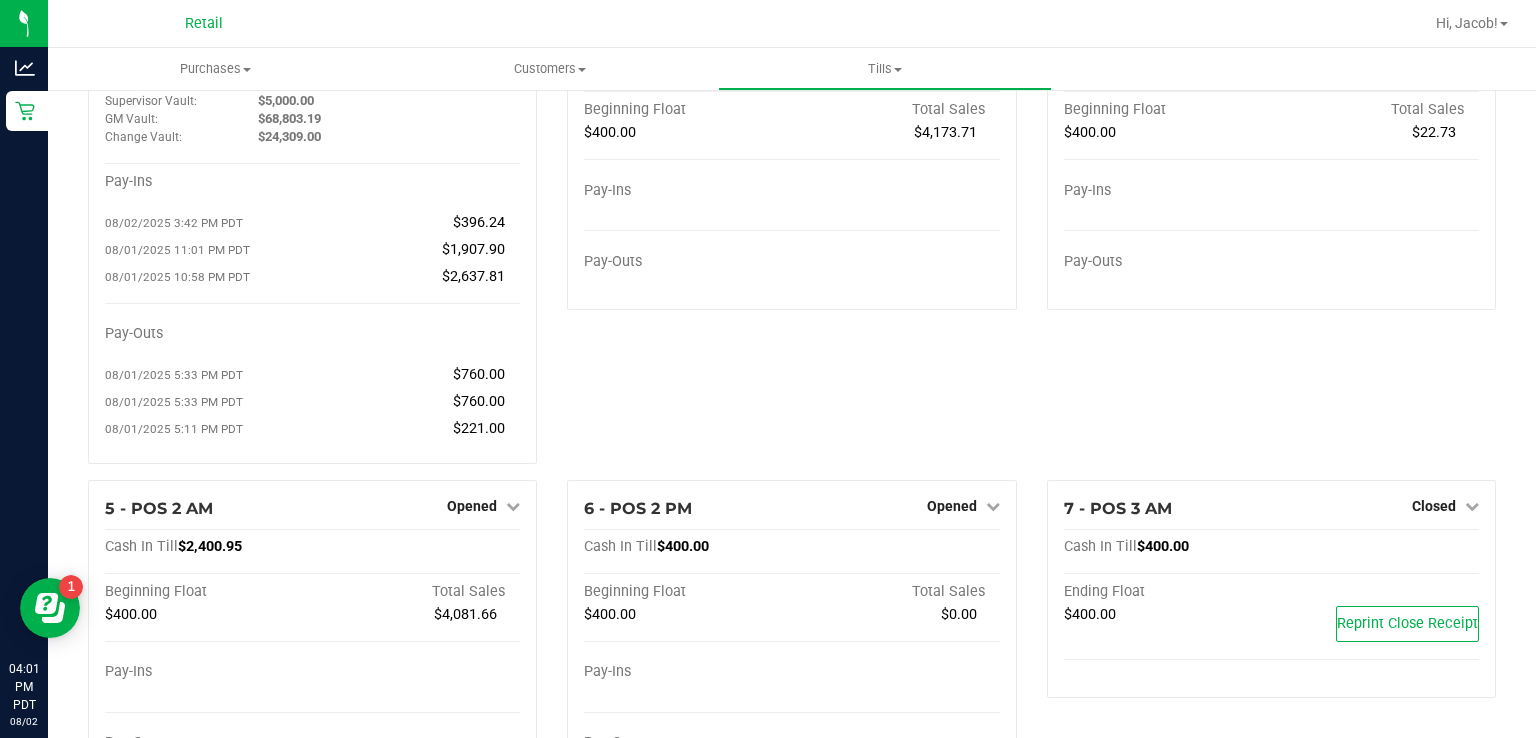 scroll, scrollTop: 0, scrollLeft: 0, axis: both 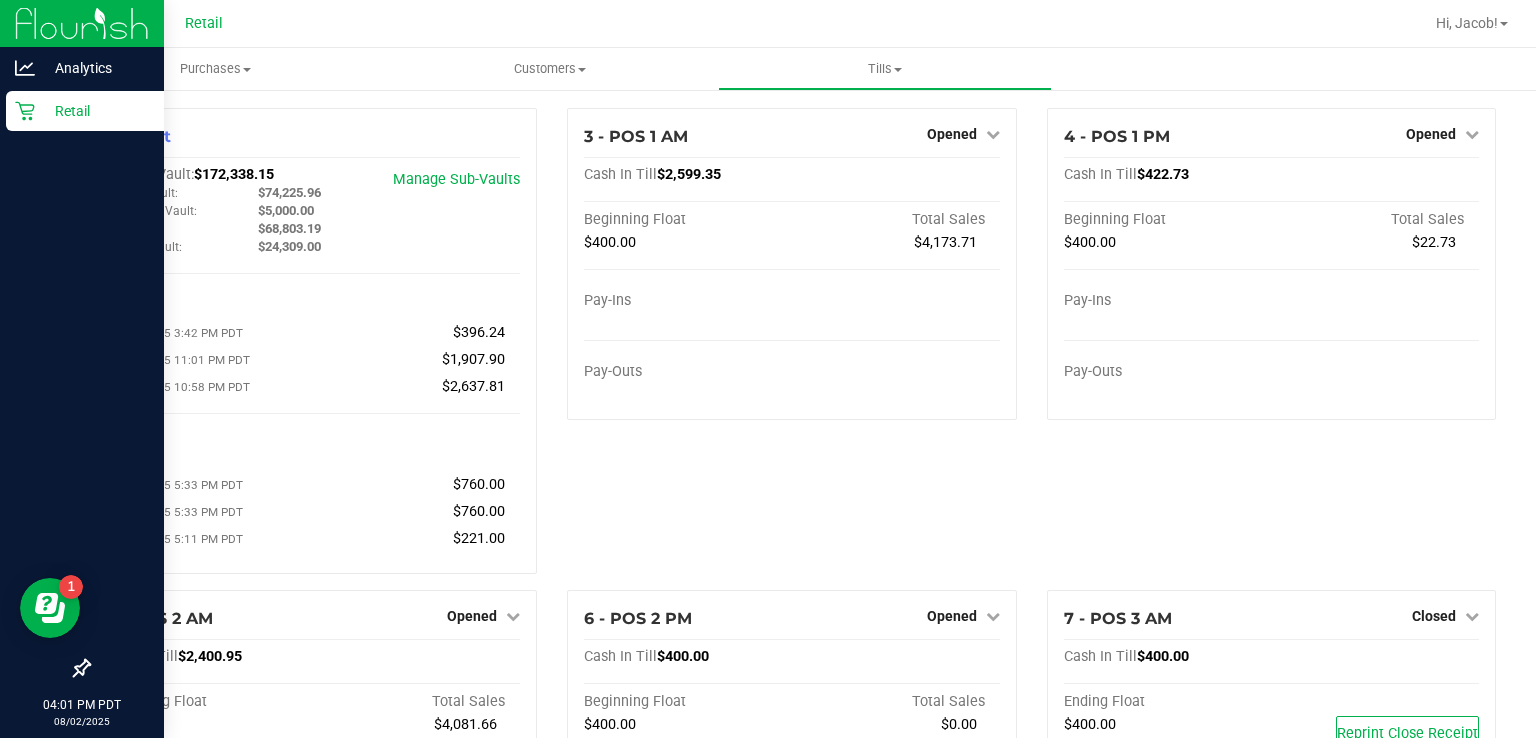 click on "Retail" at bounding box center [85, 111] 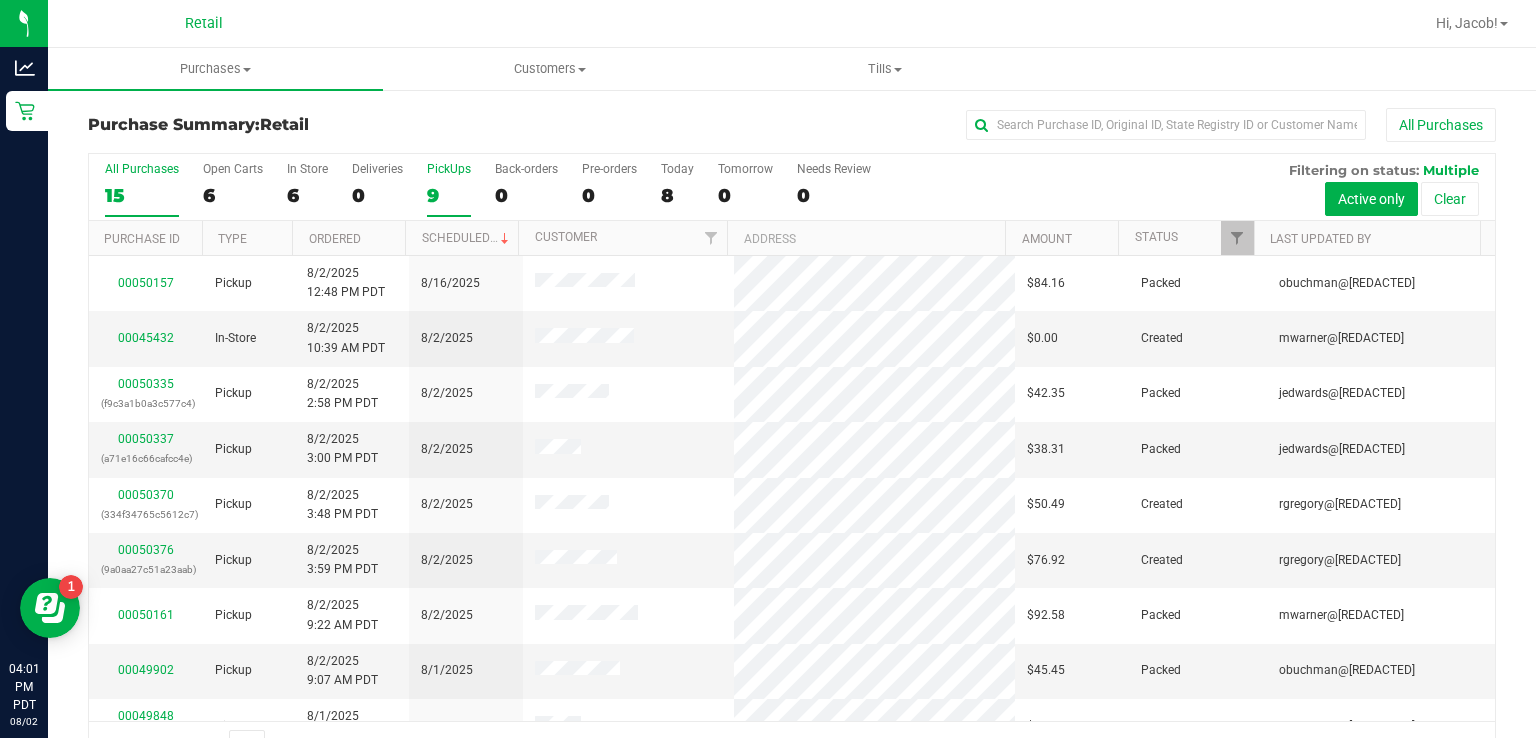 click on "9" at bounding box center [449, 195] 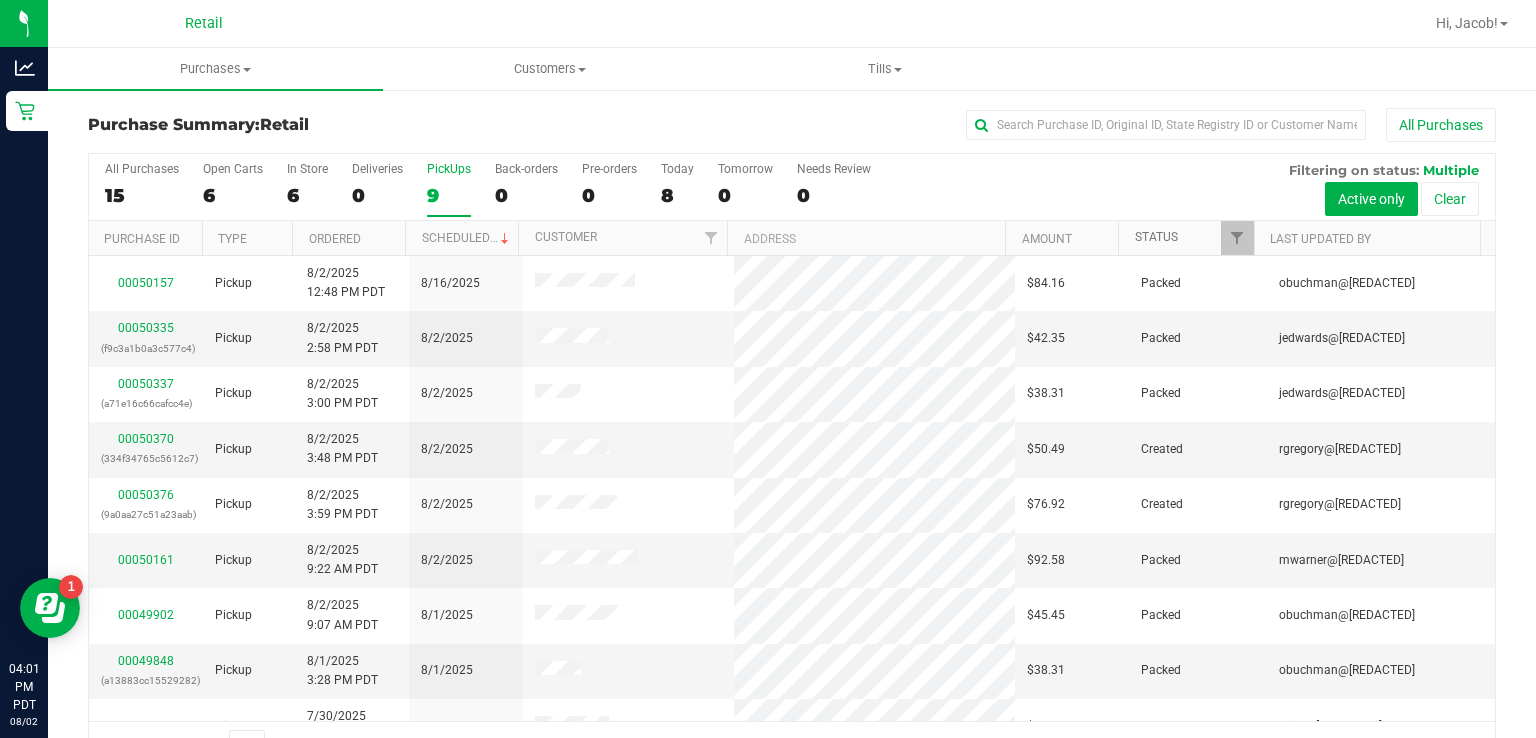 click on "Status" at bounding box center (1156, 237) 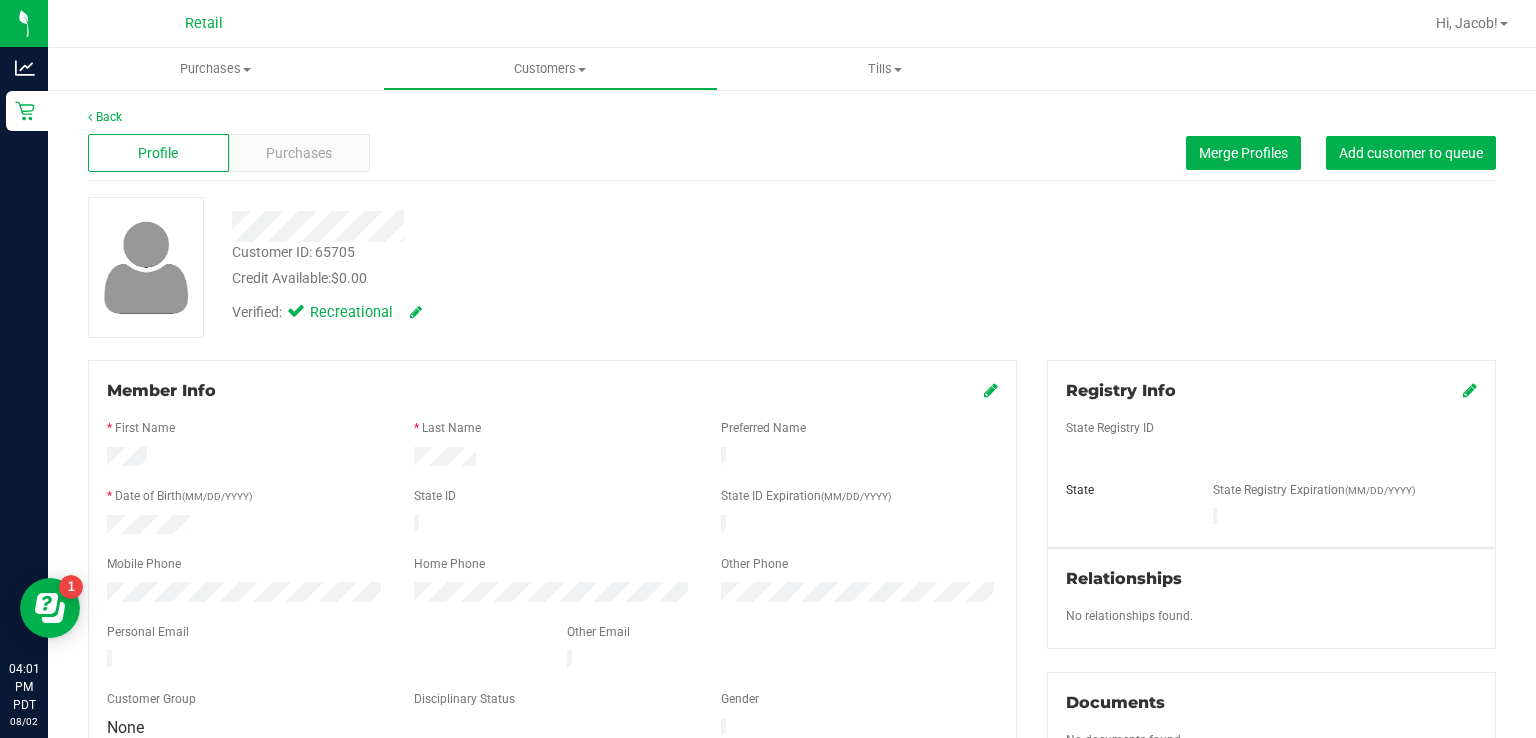 click on "Purchases" at bounding box center [299, 153] 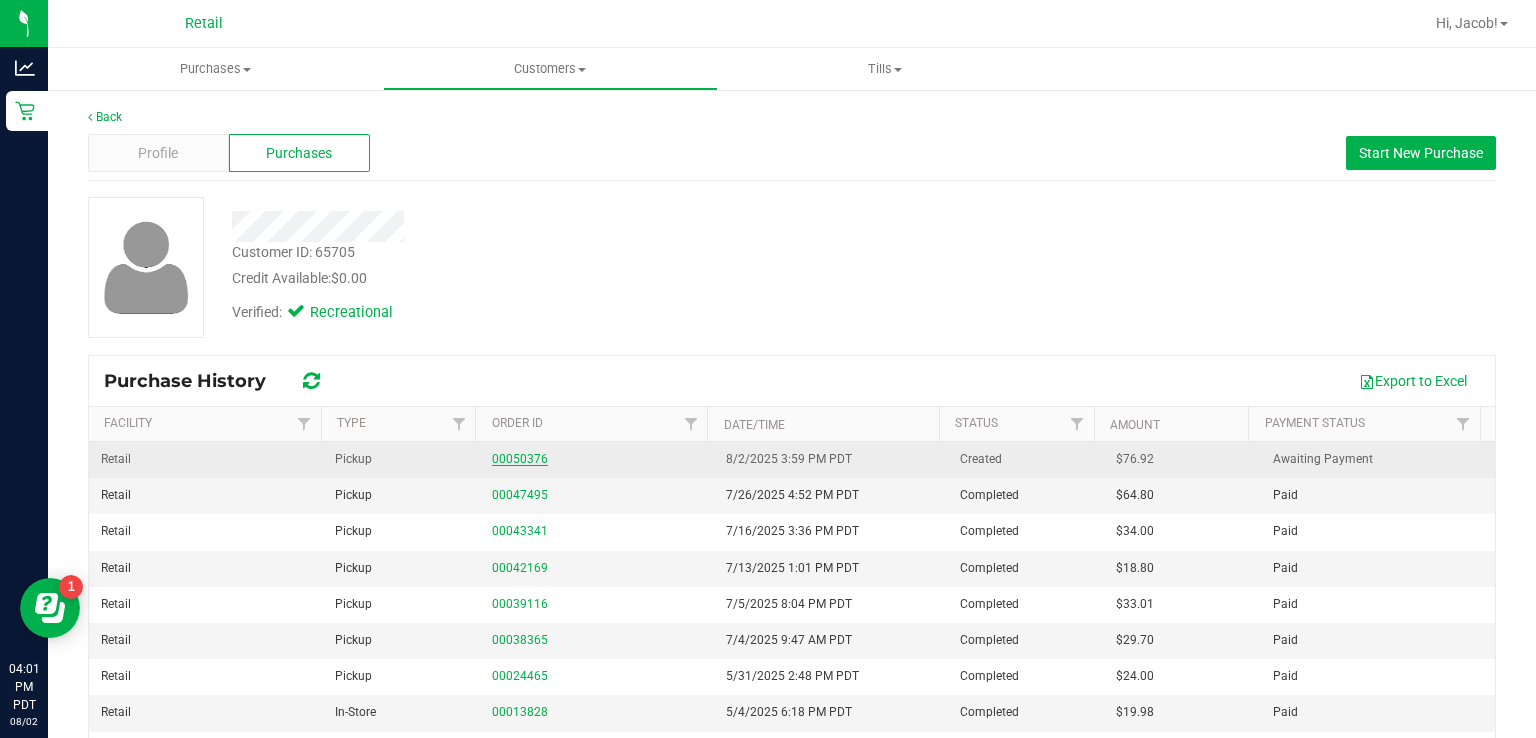 click on "00050376" at bounding box center [520, 459] 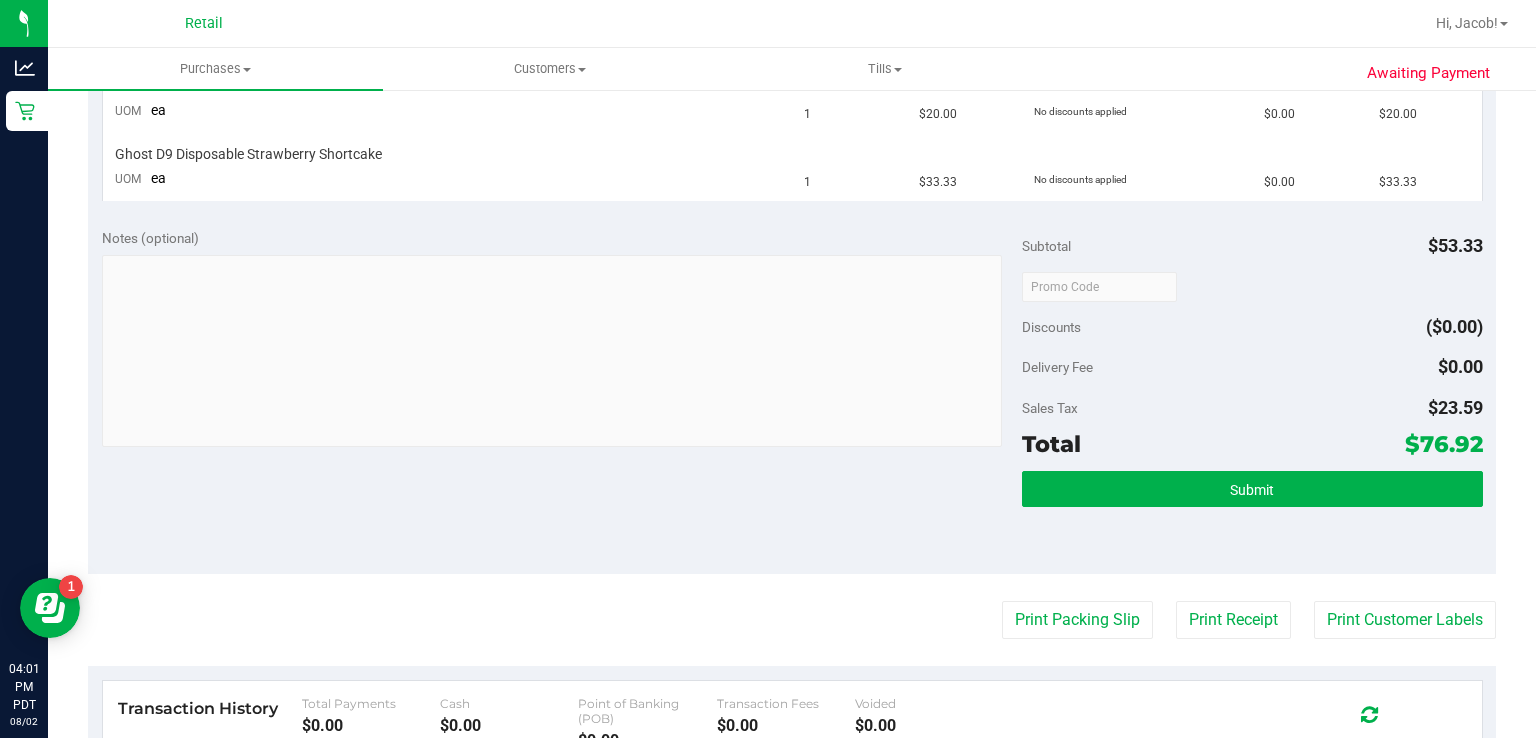 scroll, scrollTop: 570, scrollLeft: 0, axis: vertical 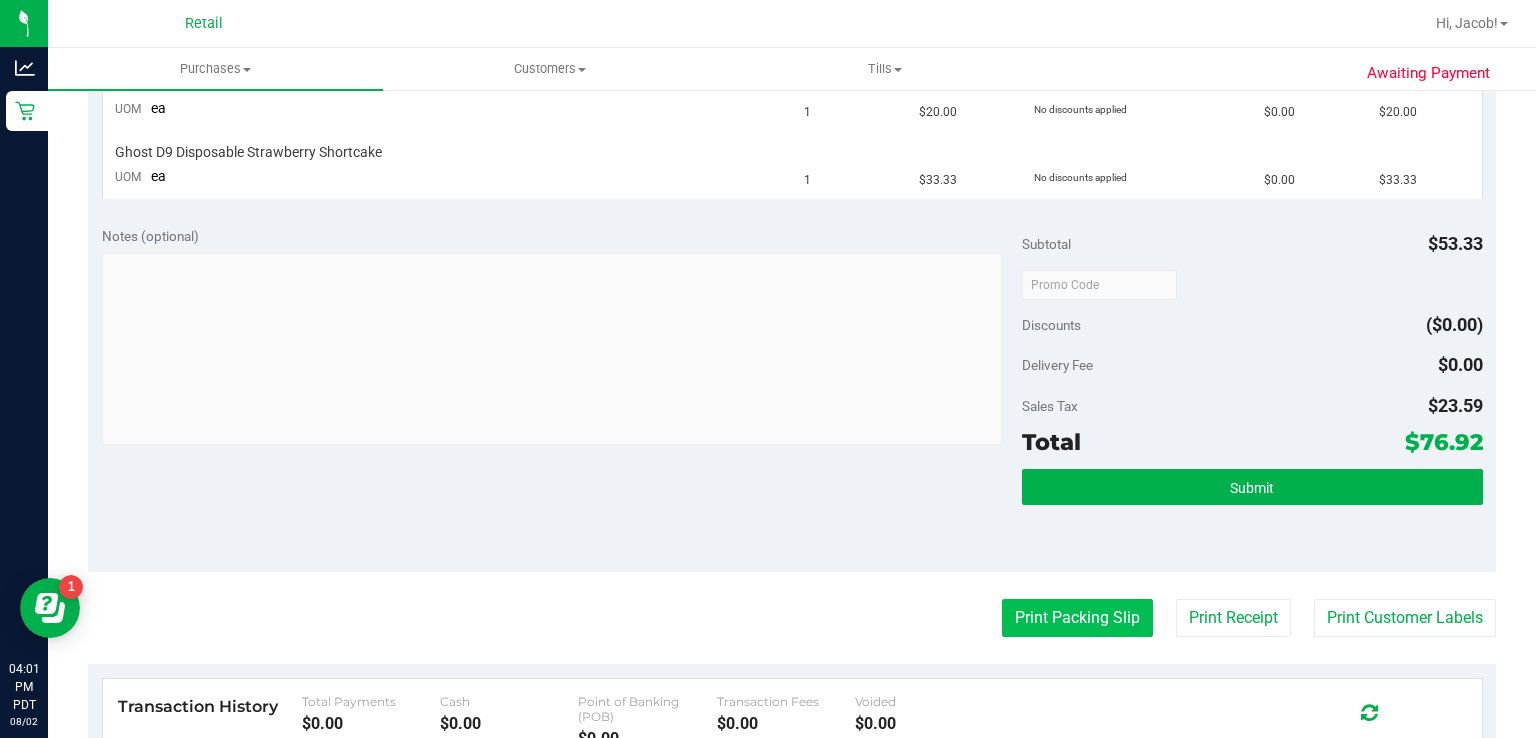 click on "Print Packing Slip" at bounding box center (1077, 618) 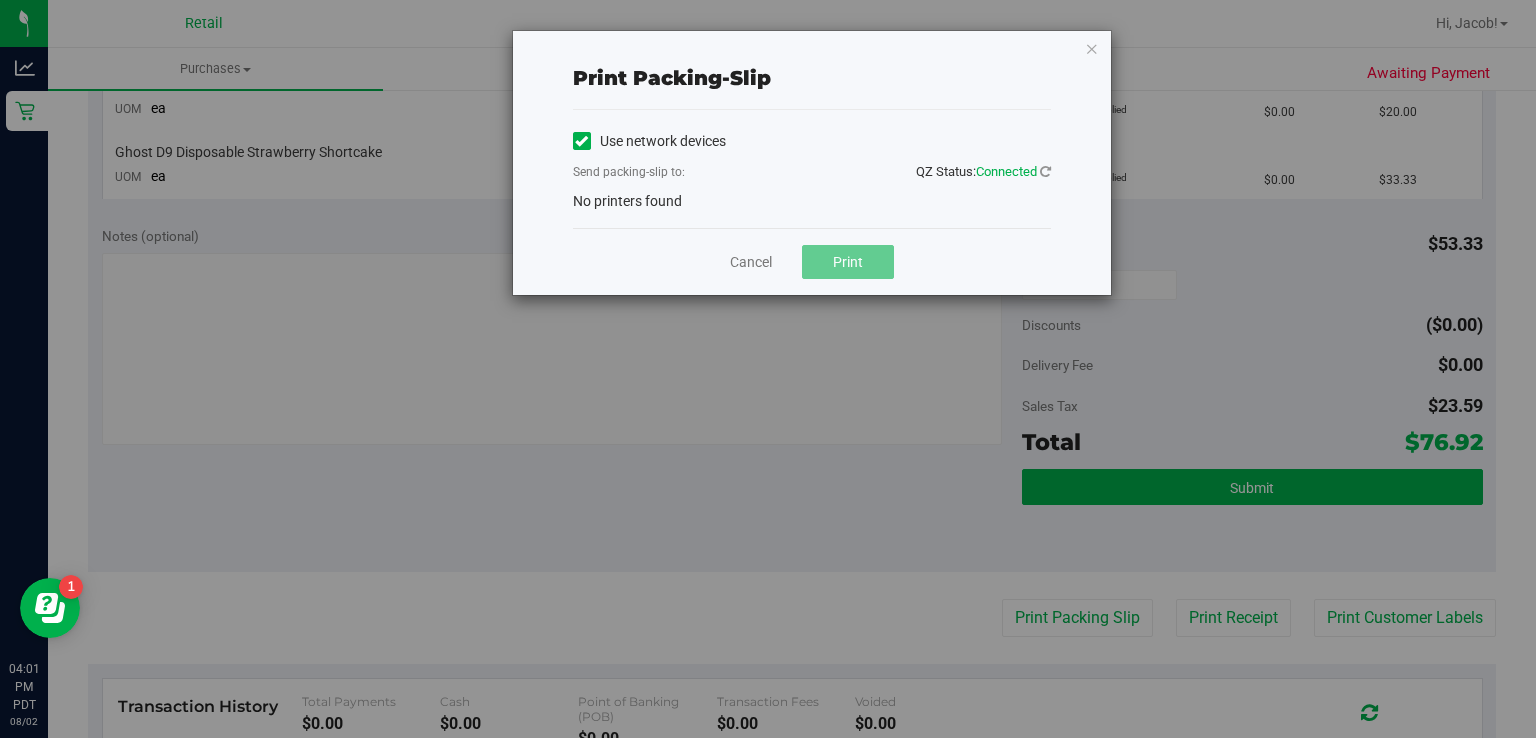 click on "Use network devices" at bounding box center (649, 141) 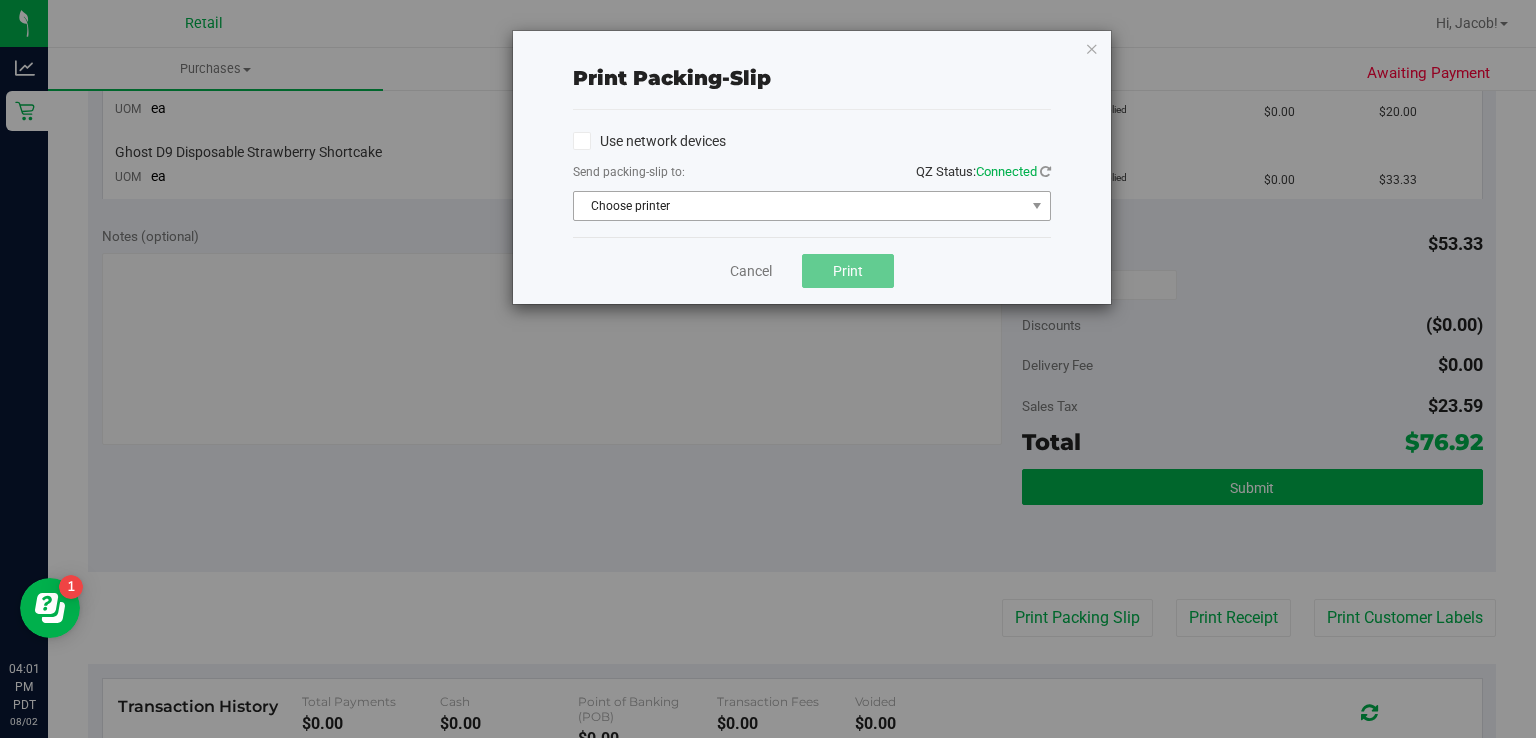 click on "Choose printer" at bounding box center (799, 206) 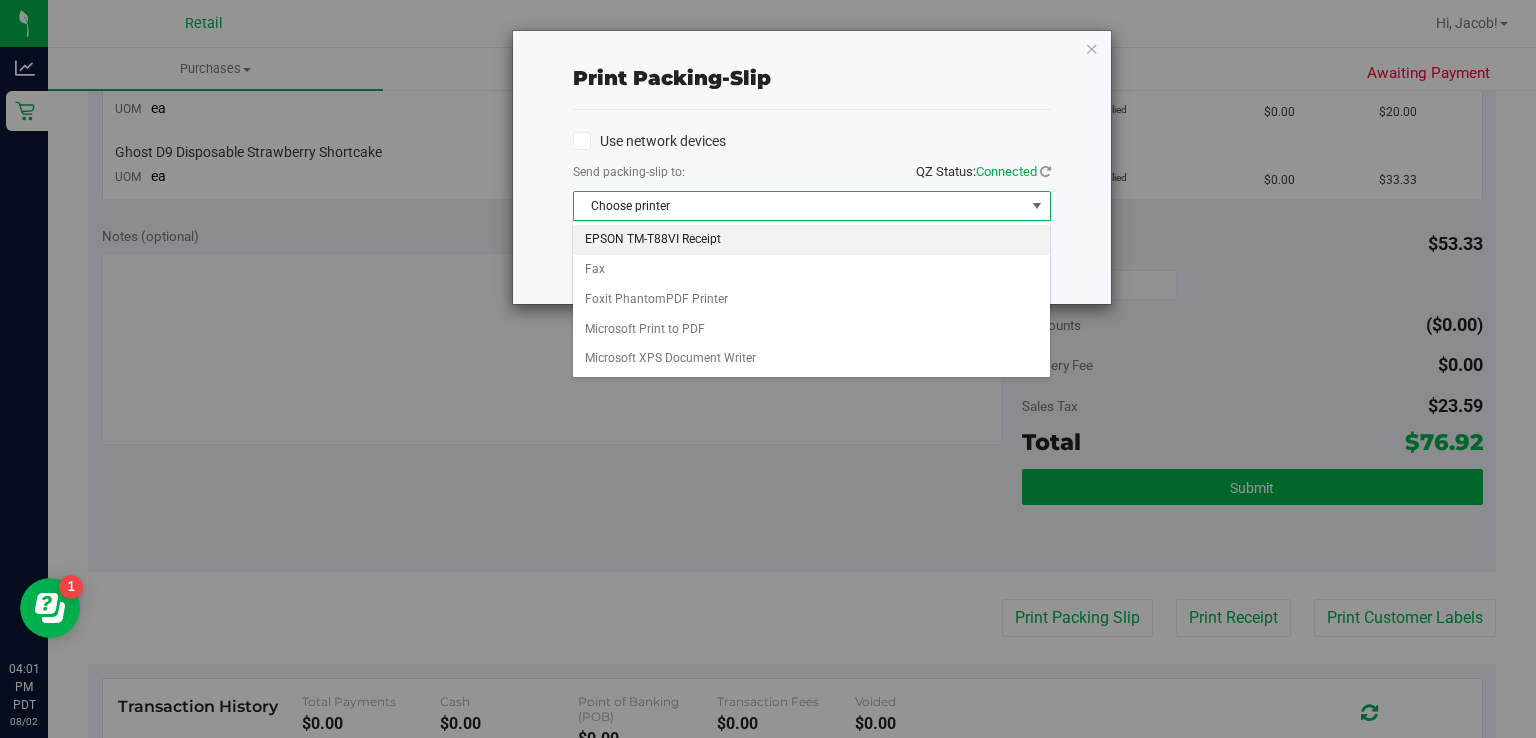 click on "EPSON TM-T88VI Receipt" at bounding box center [811, 240] 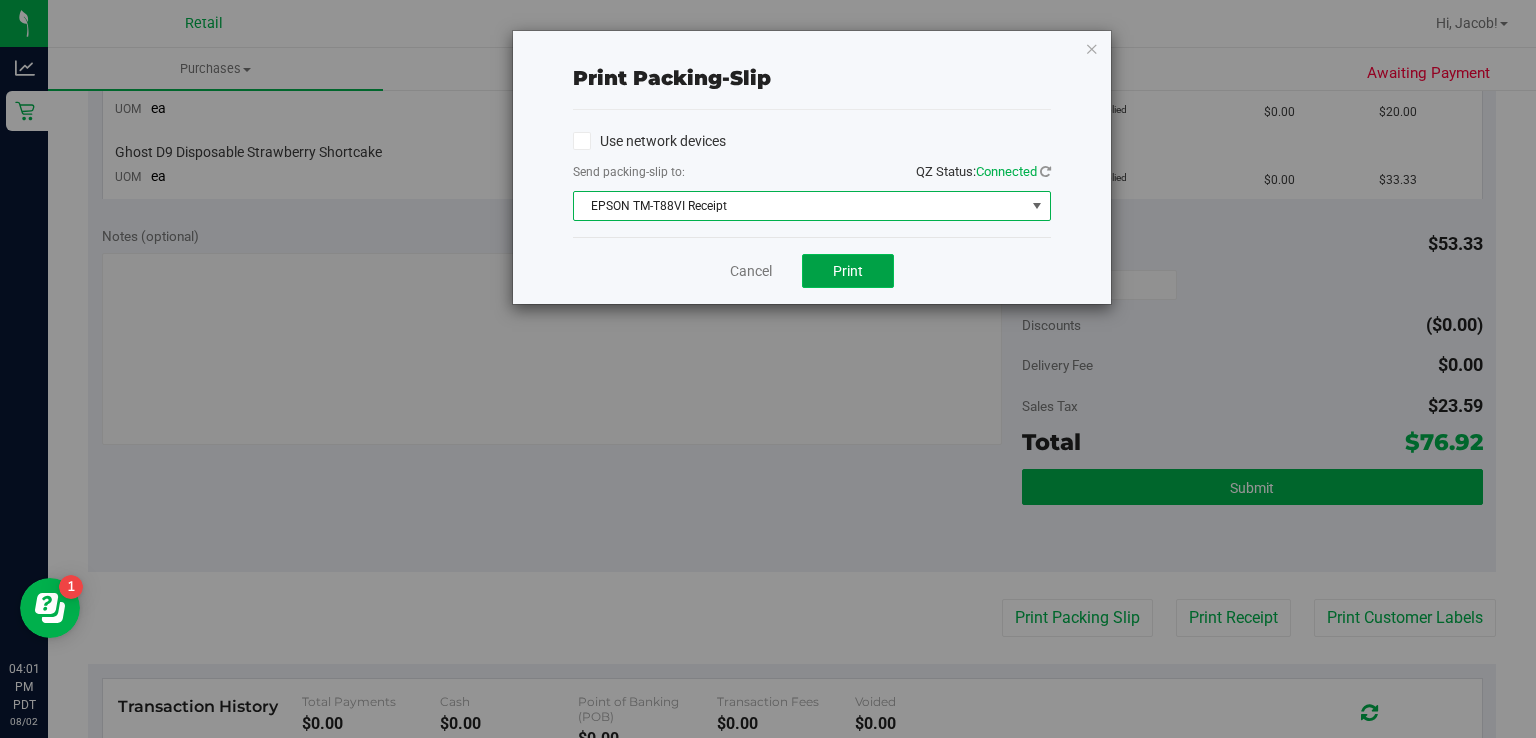 click on "Print" at bounding box center [848, 271] 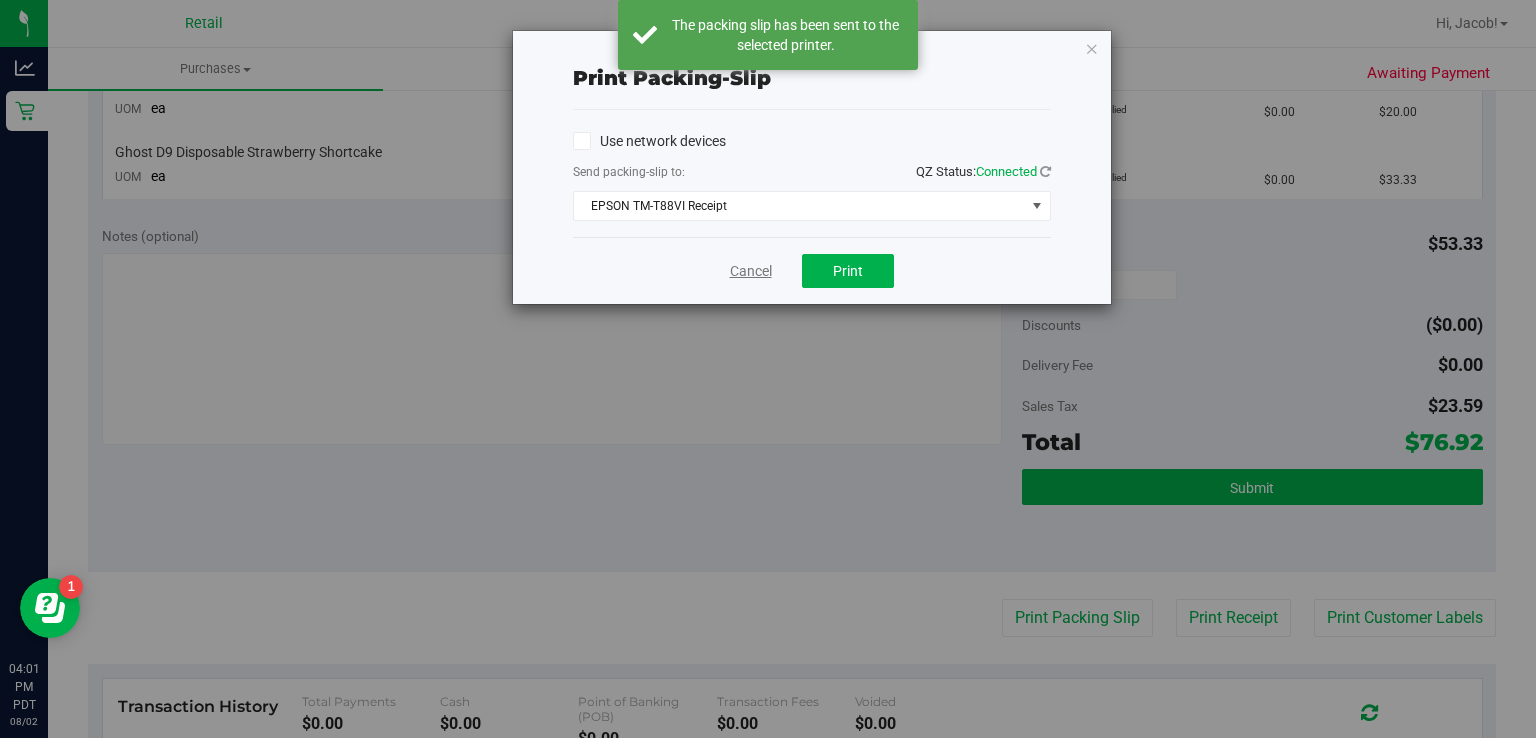 click on "Cancel" at bounding box center (751, 271) 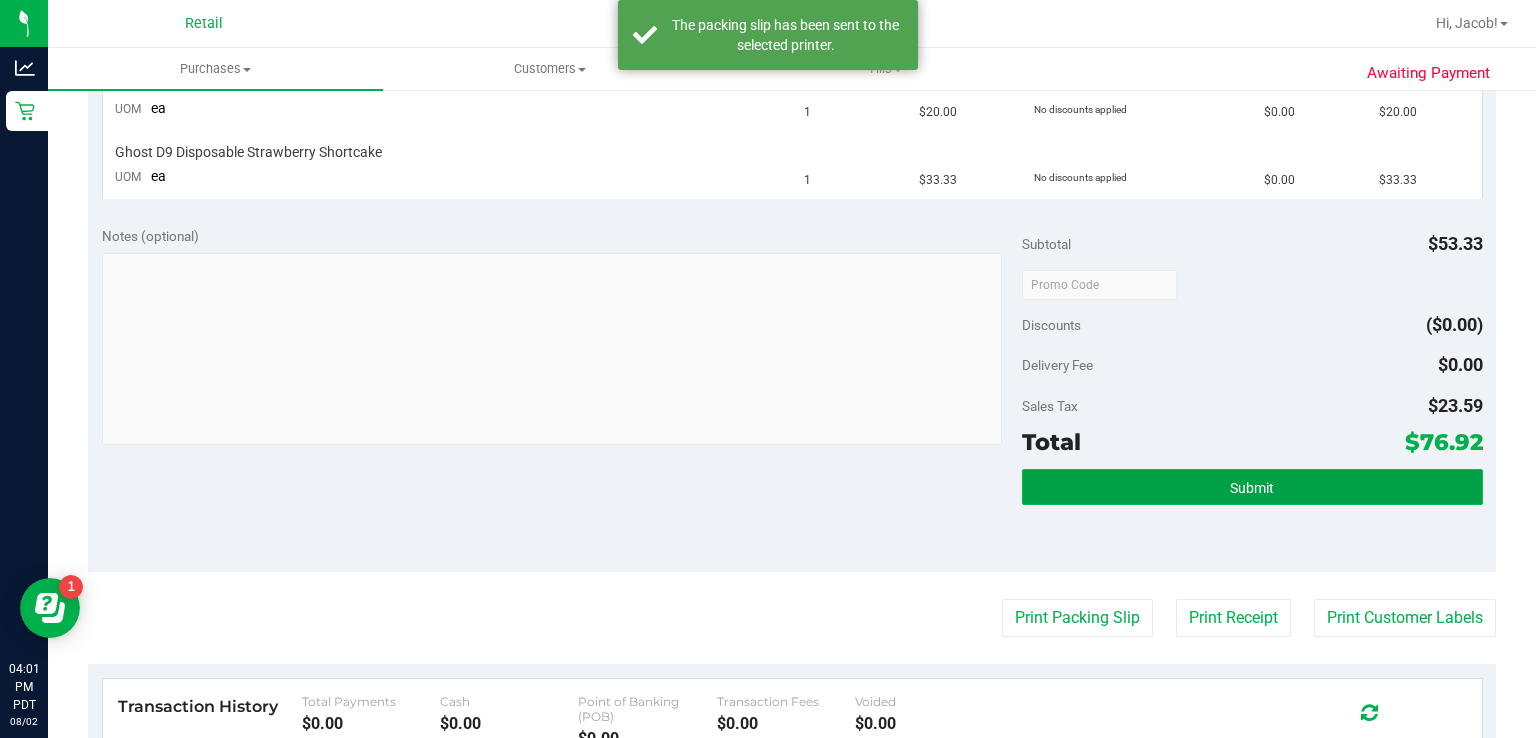 click on "Submit" at bounding box center (1252, 487) 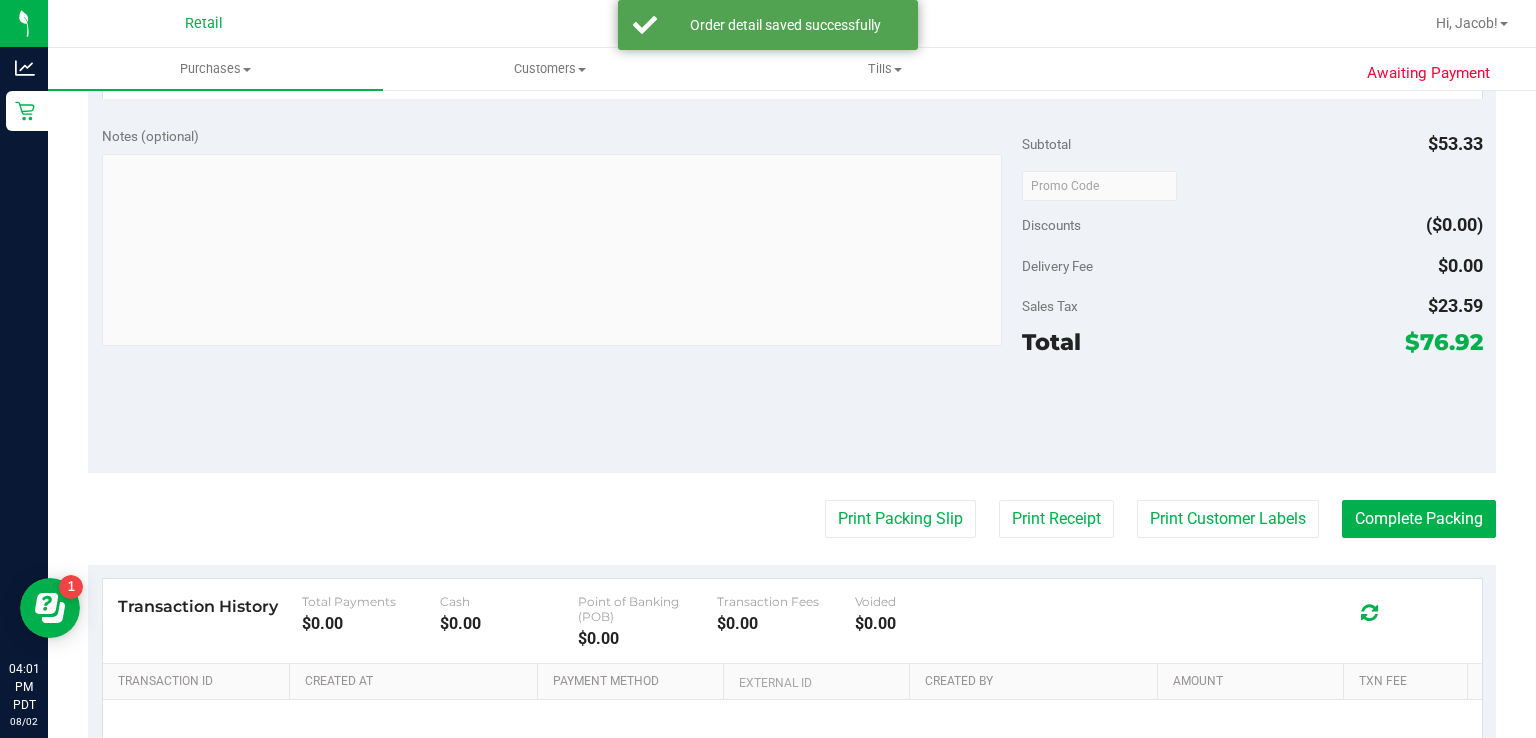 scroll, scrollTop: 767, scrollLeft: 0, axis: vertical 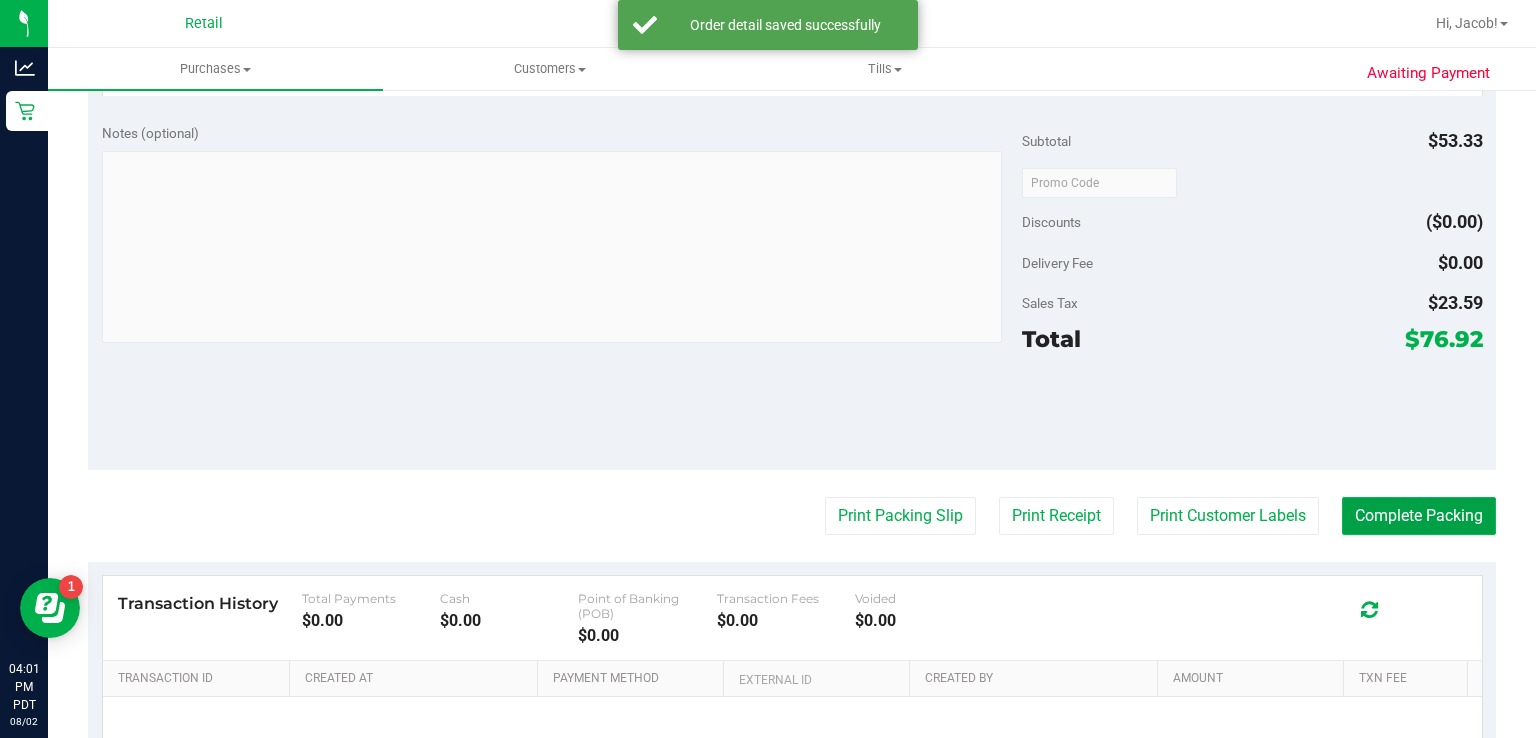 click on "Complete Packing" at bounding box center [1419, 516] 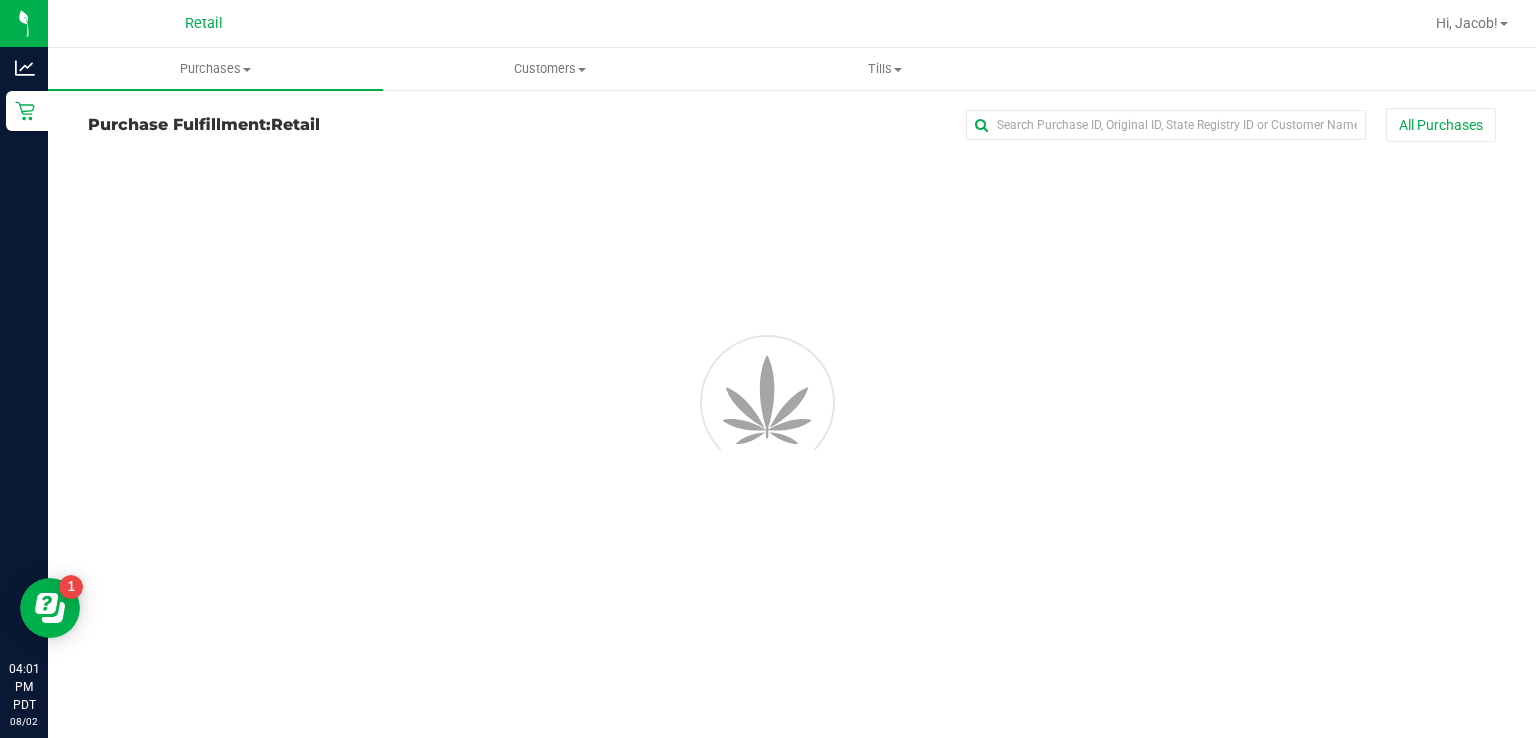 scroll, scrollTop: 0, scrollLeft: 0, axis: both 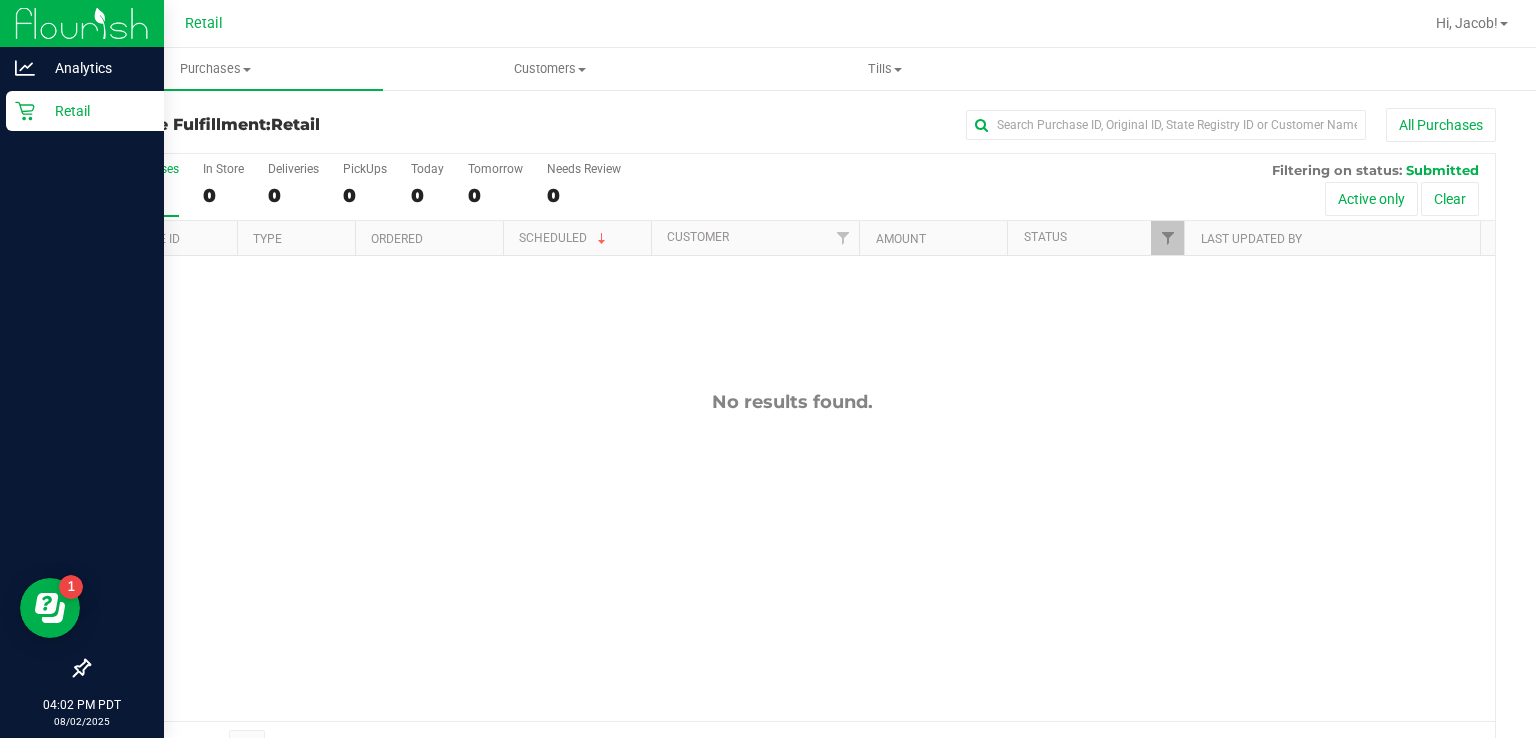 click 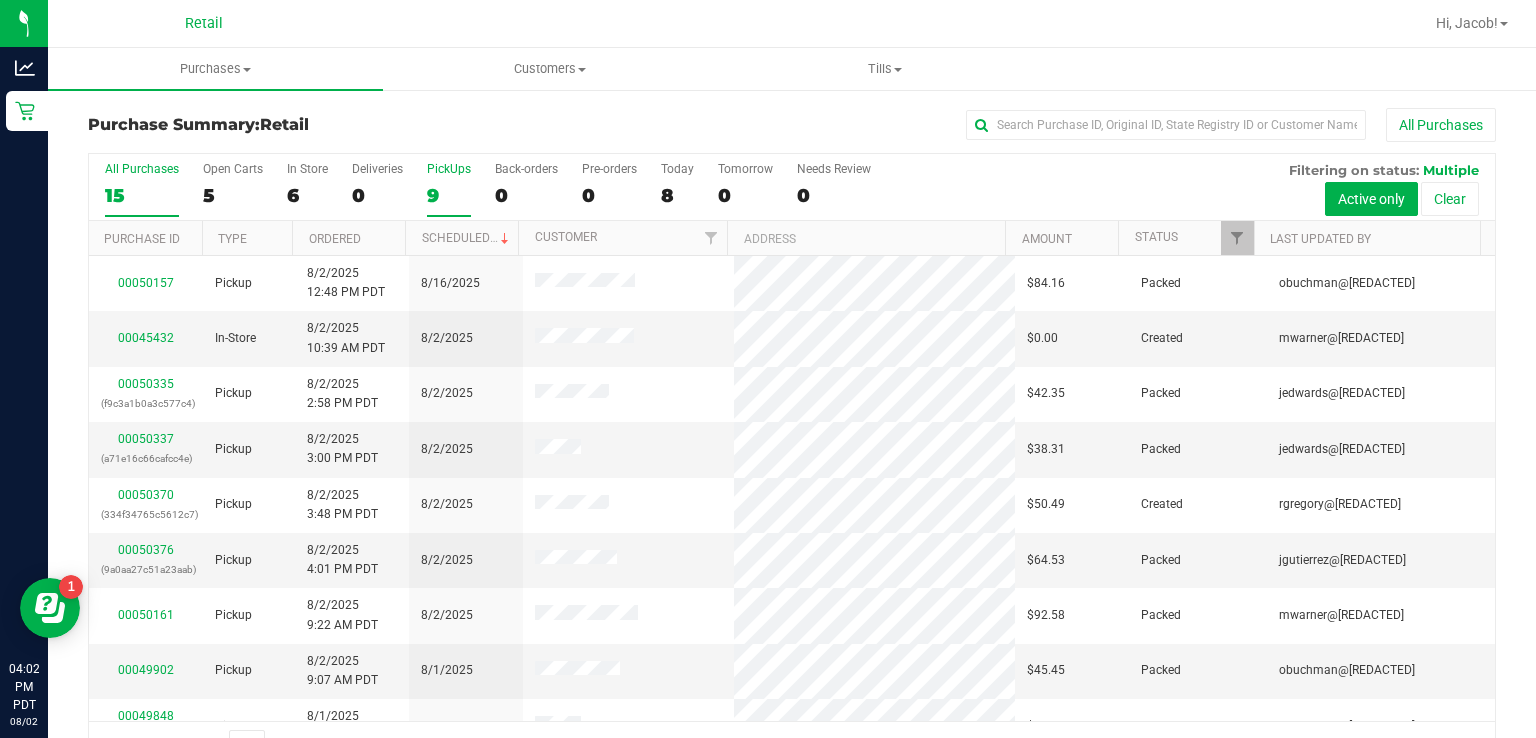 click on "9" at bounding box center [449, 195] 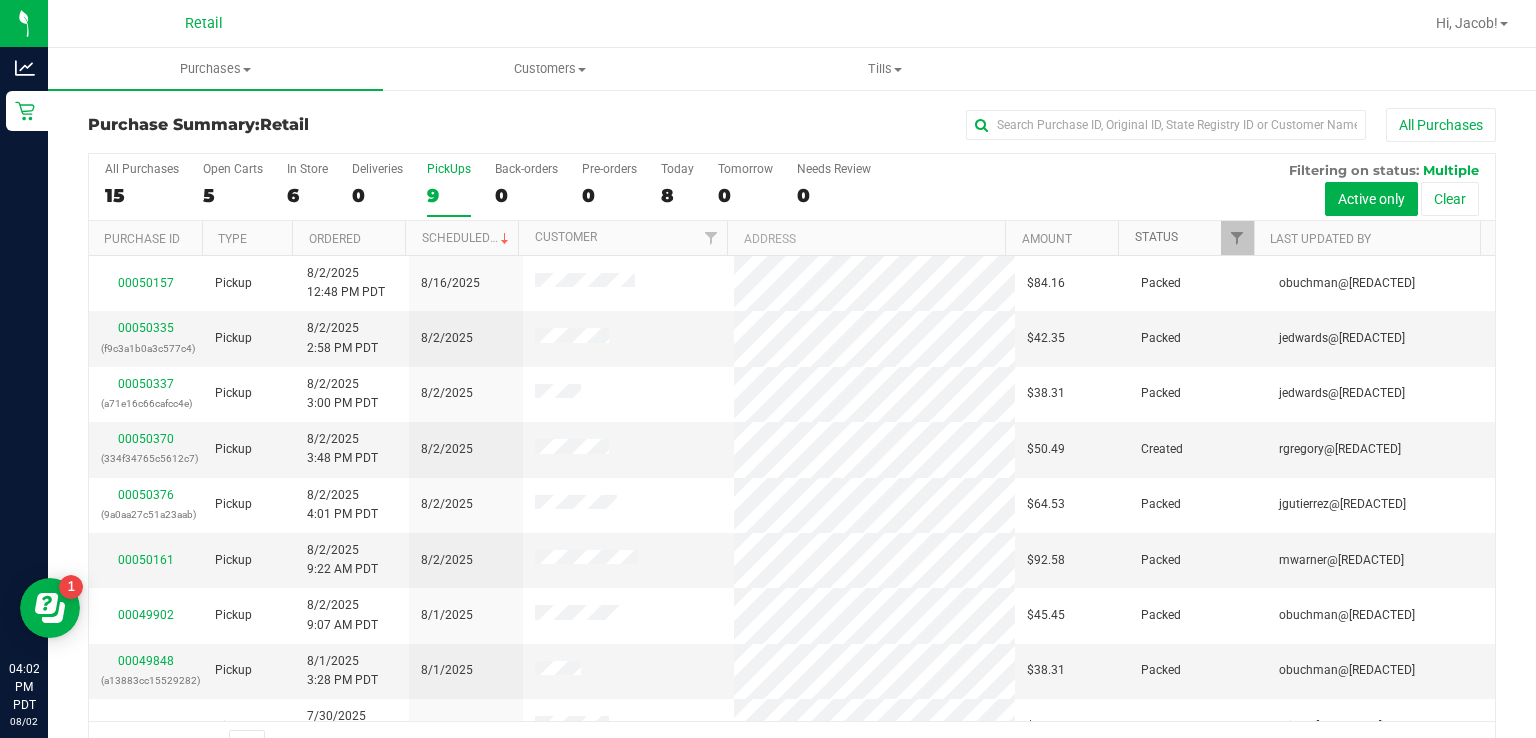 click on "Status" at bounding box center [1156, 237] 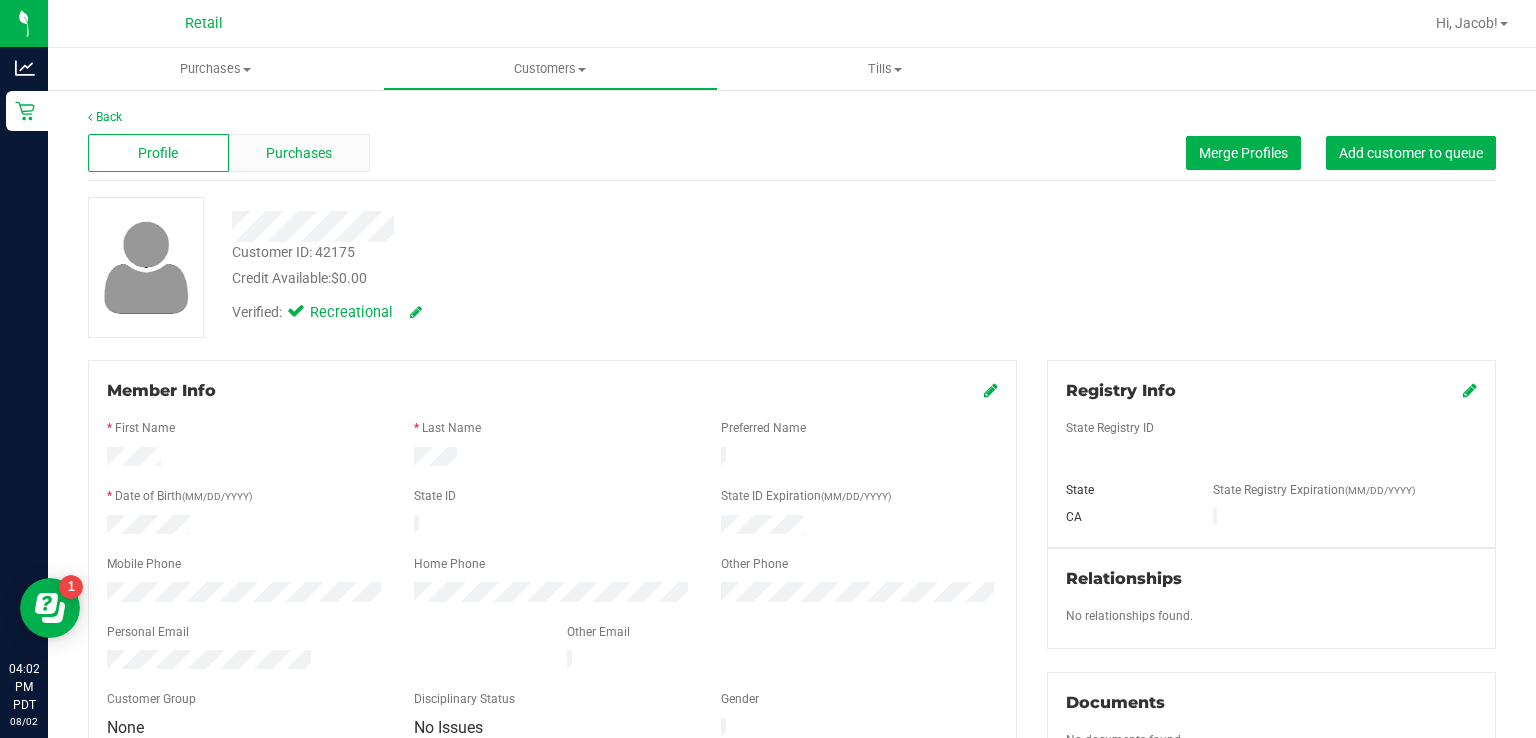 click on "Purchases" at bounding box center [299, 153] 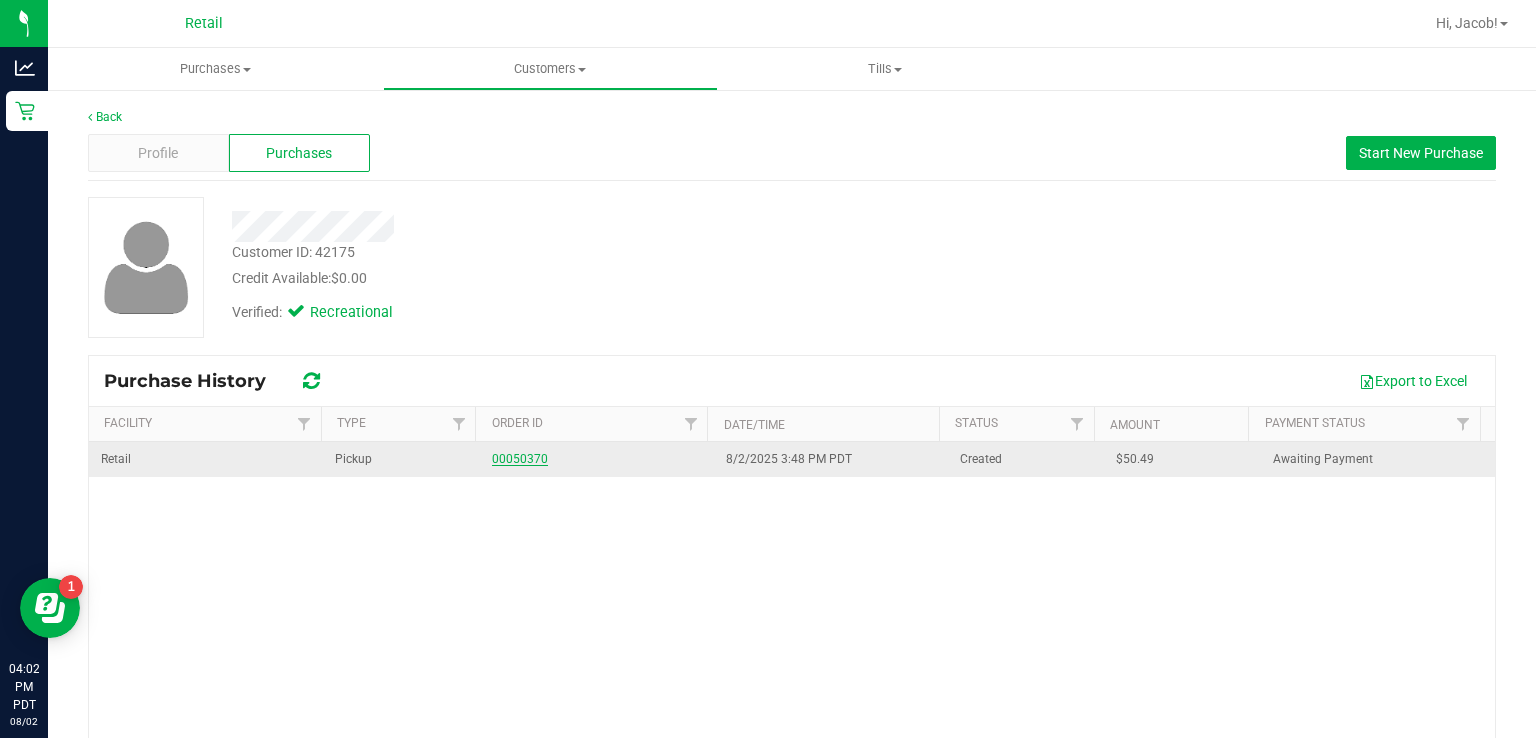 click on "00050370" at bounding box center (520, 459) 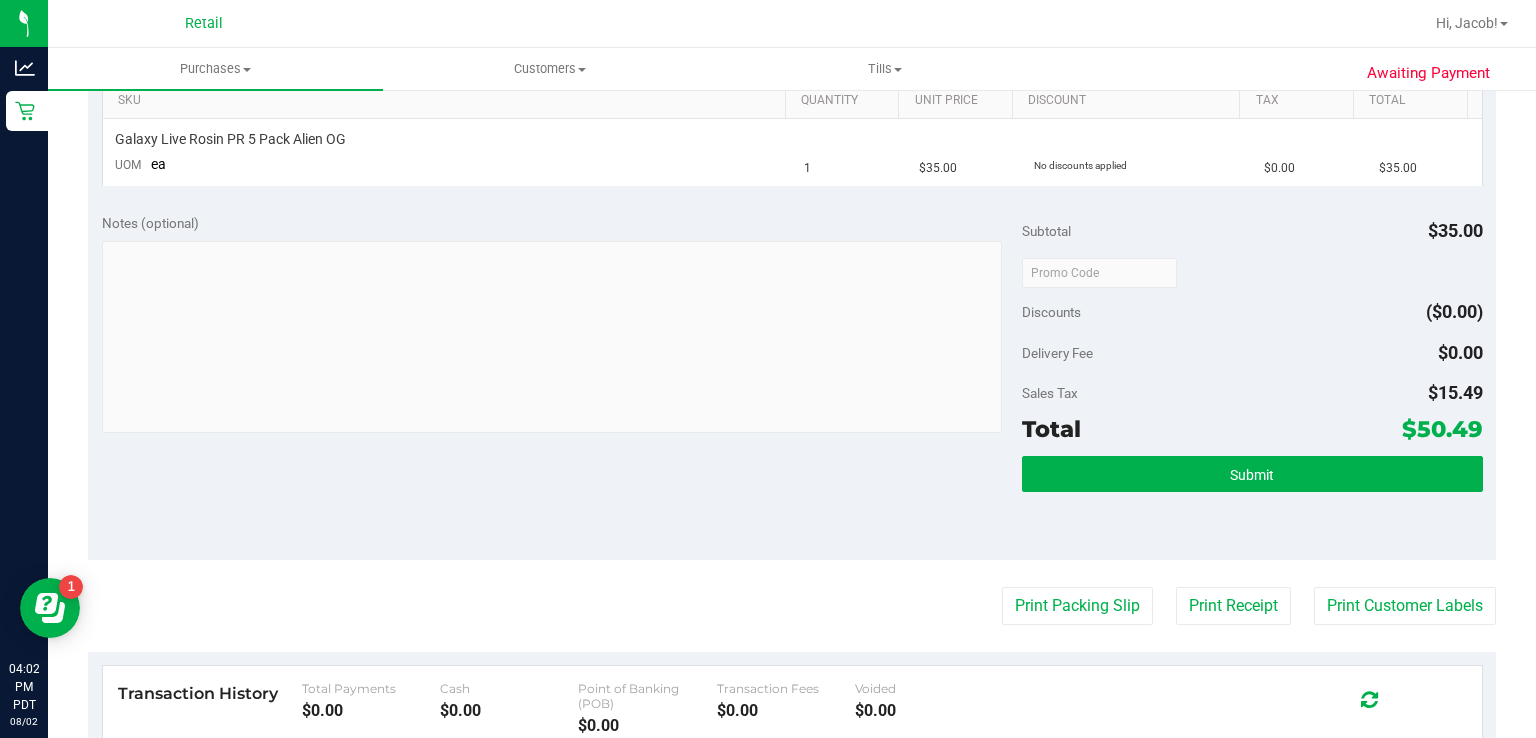 scroll, scrollTop: 517, scrollLeft: 0, axis: vertical 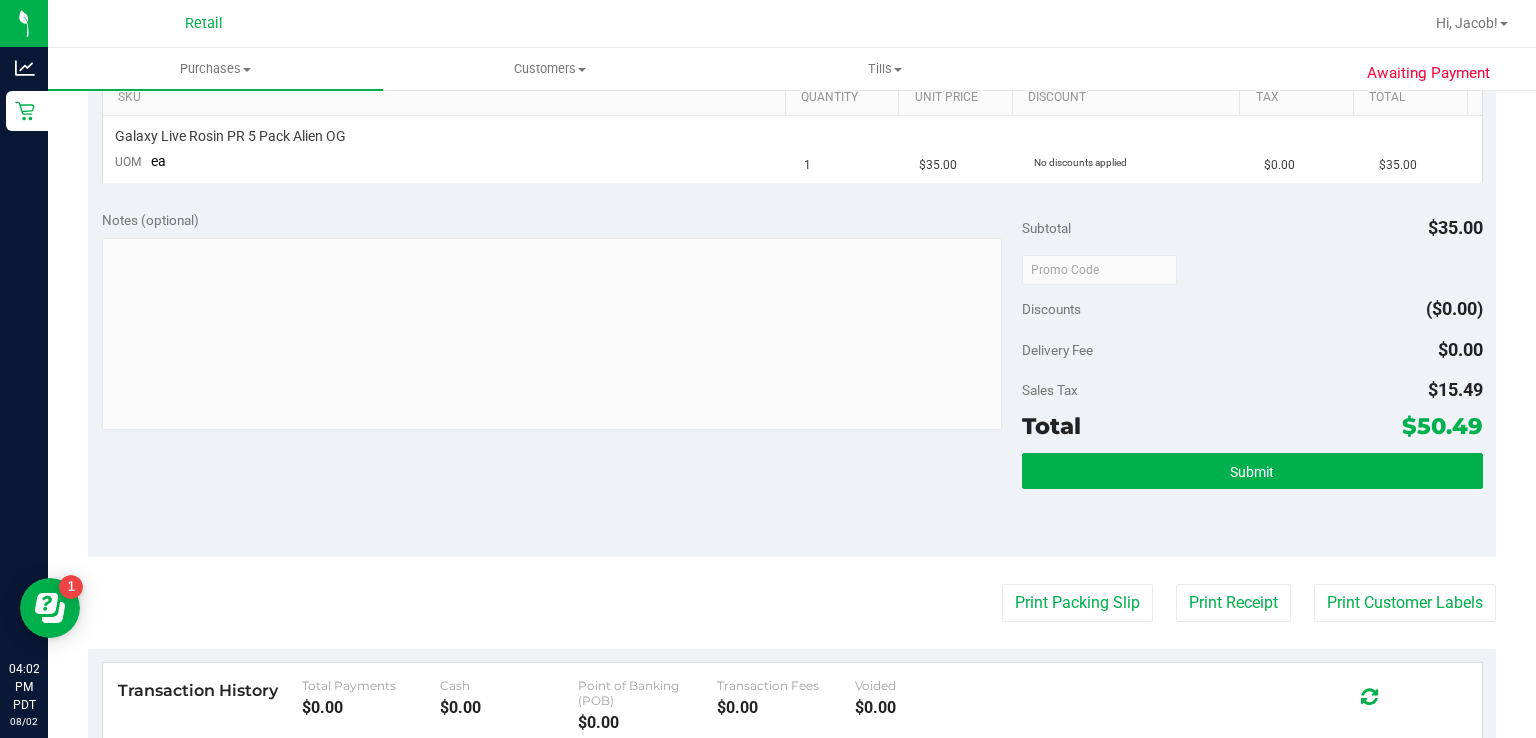 click on "Notes (optional) Subtotal $35.00 Discounts ($0.00) Delivery Fee $0.00 Sales Tax $15.49 Total $50.49" at bounding box center [792, 377] 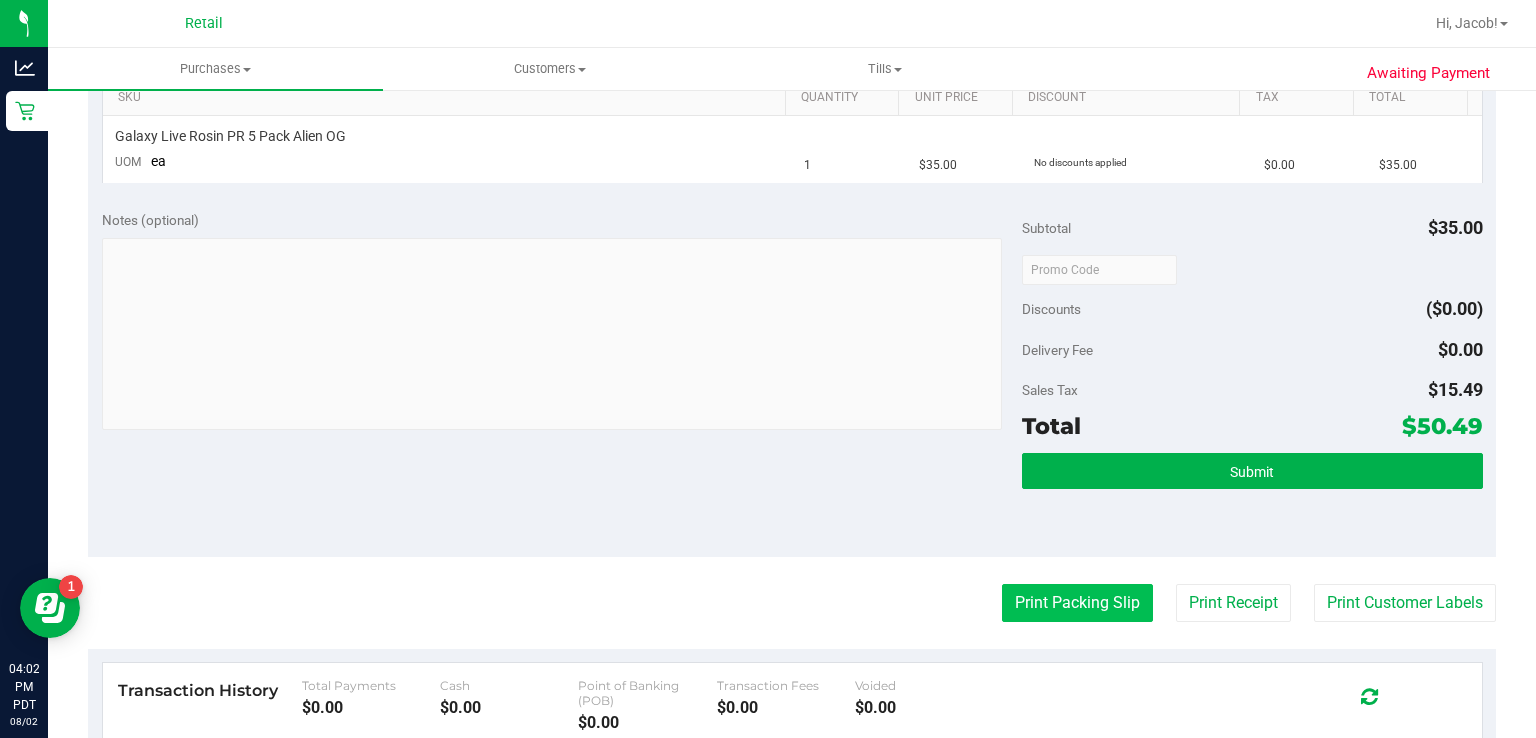 click on "Print Packing Slip" at bounding box center [1077, 603] 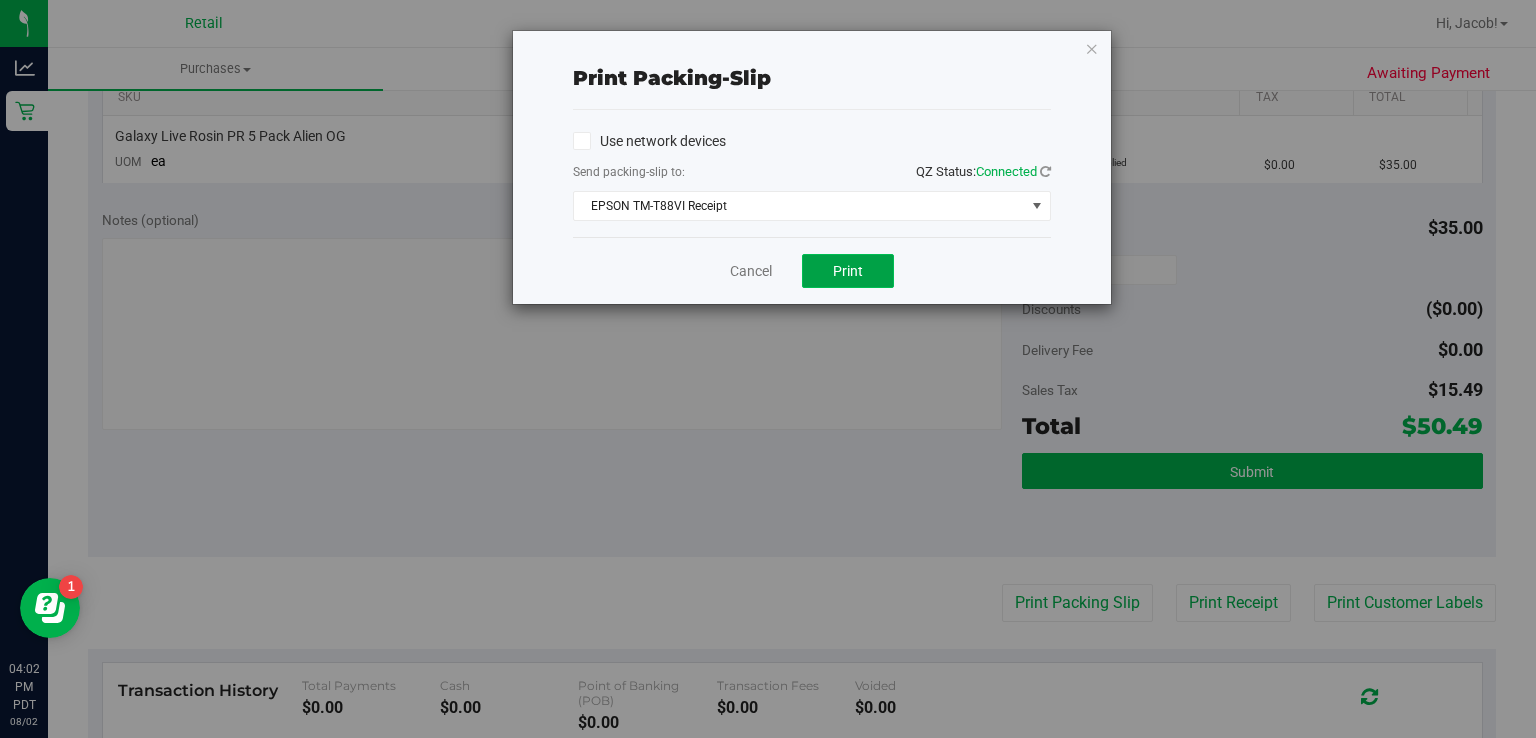 click on "Print" at bounding box center (848, 271) 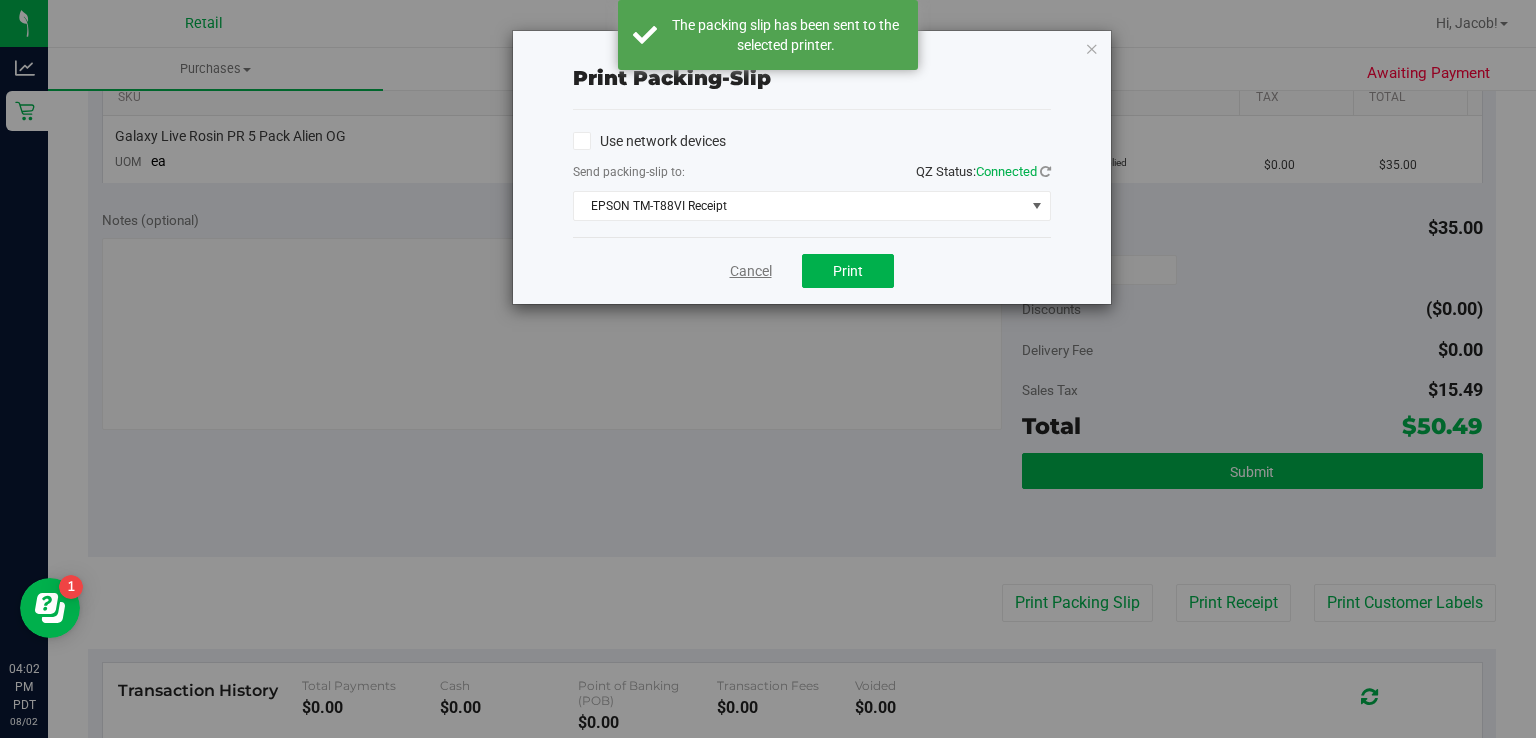 click on "Cancel" at bounding box center (751, 271) 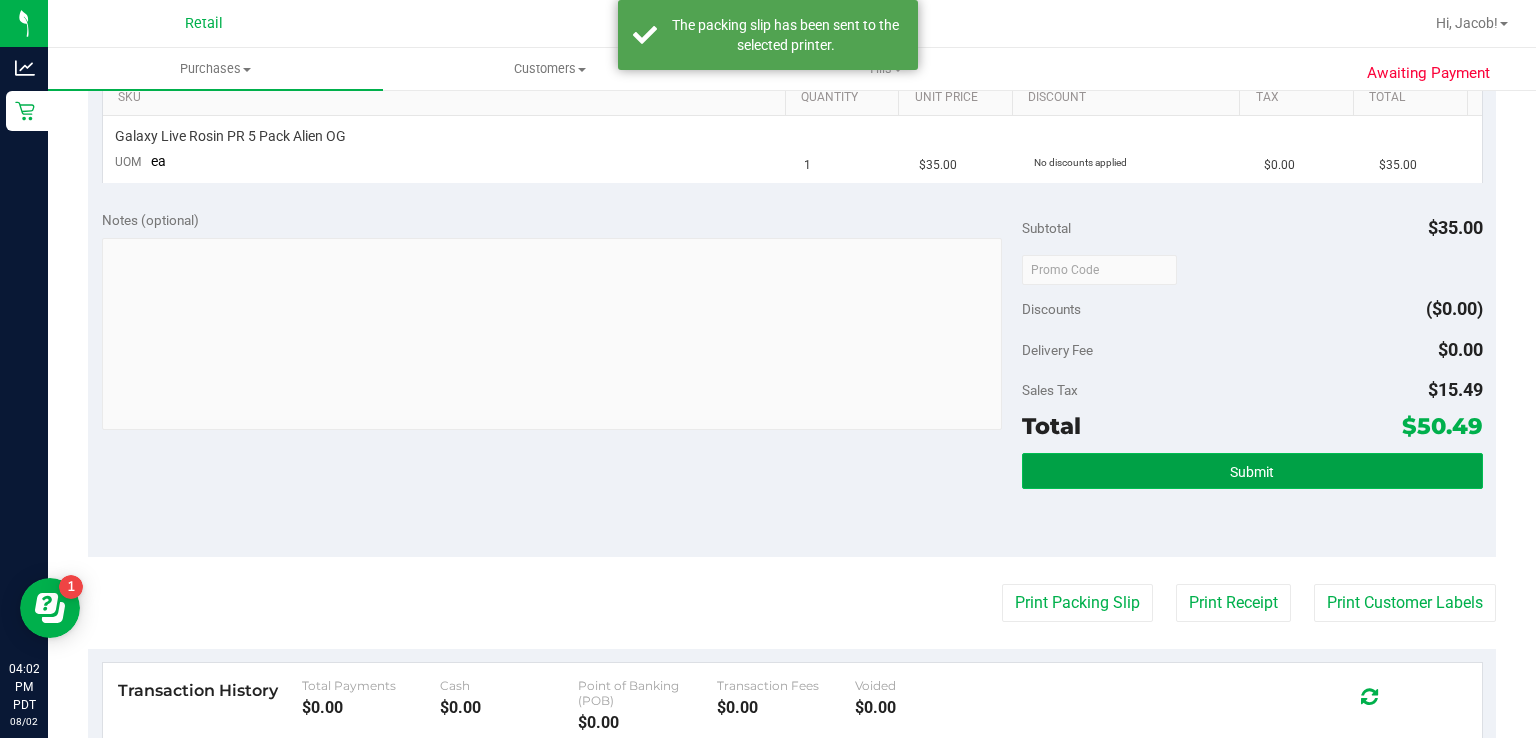 click on "Submit" at bounding box center (1252, 471) 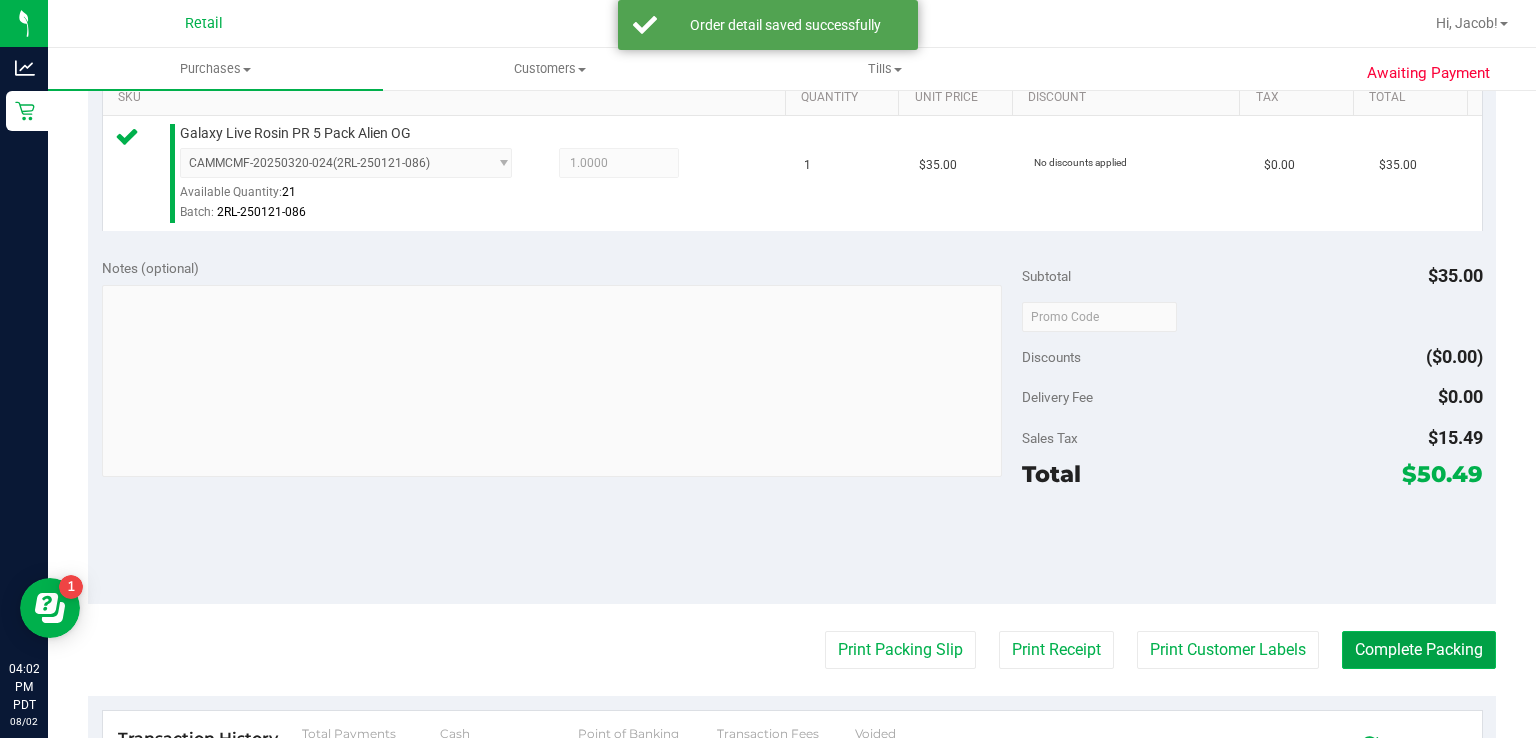 click on "Complete Packing" at bounding box center [1419, 650] 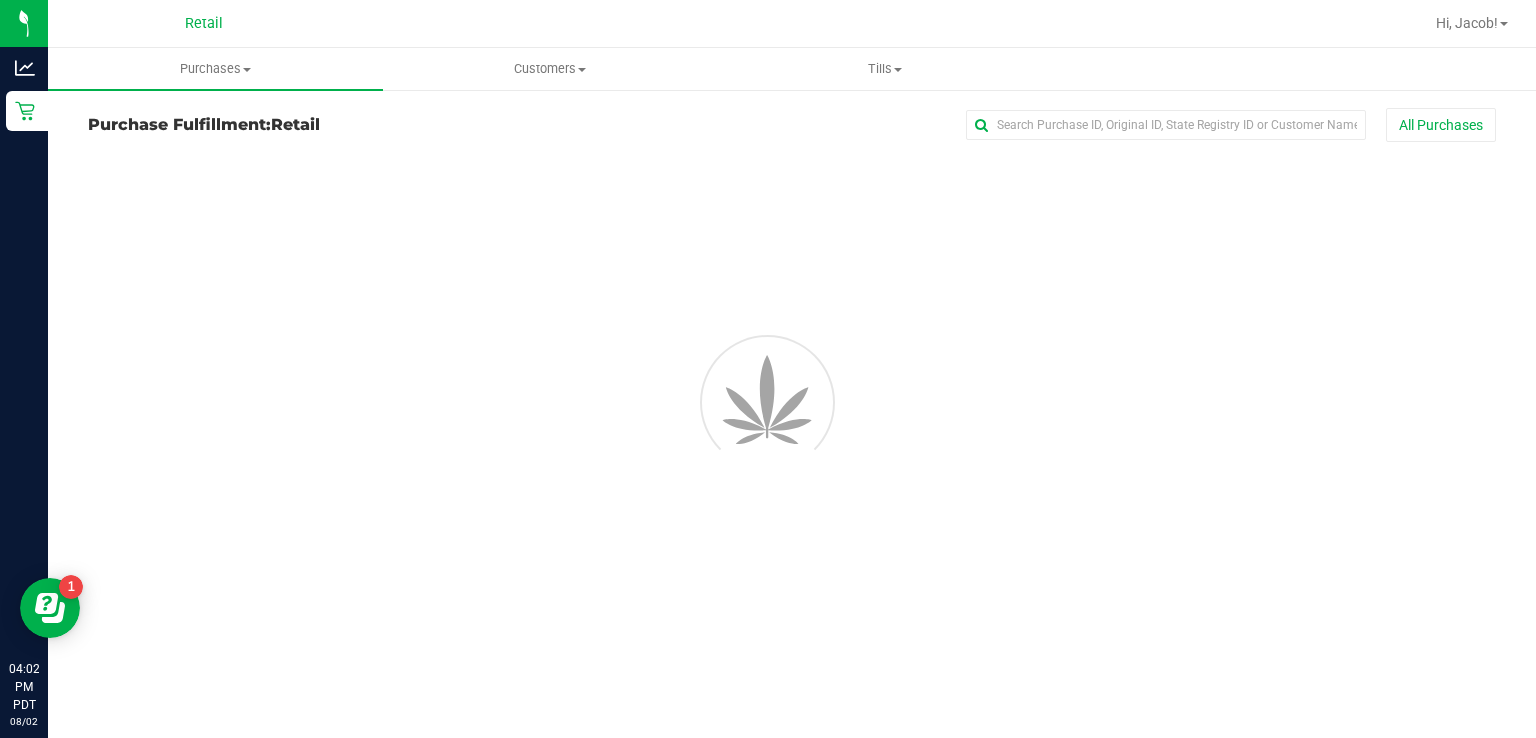 scroll, scrollTop: 0, scrollLeft: 0, axis: both 